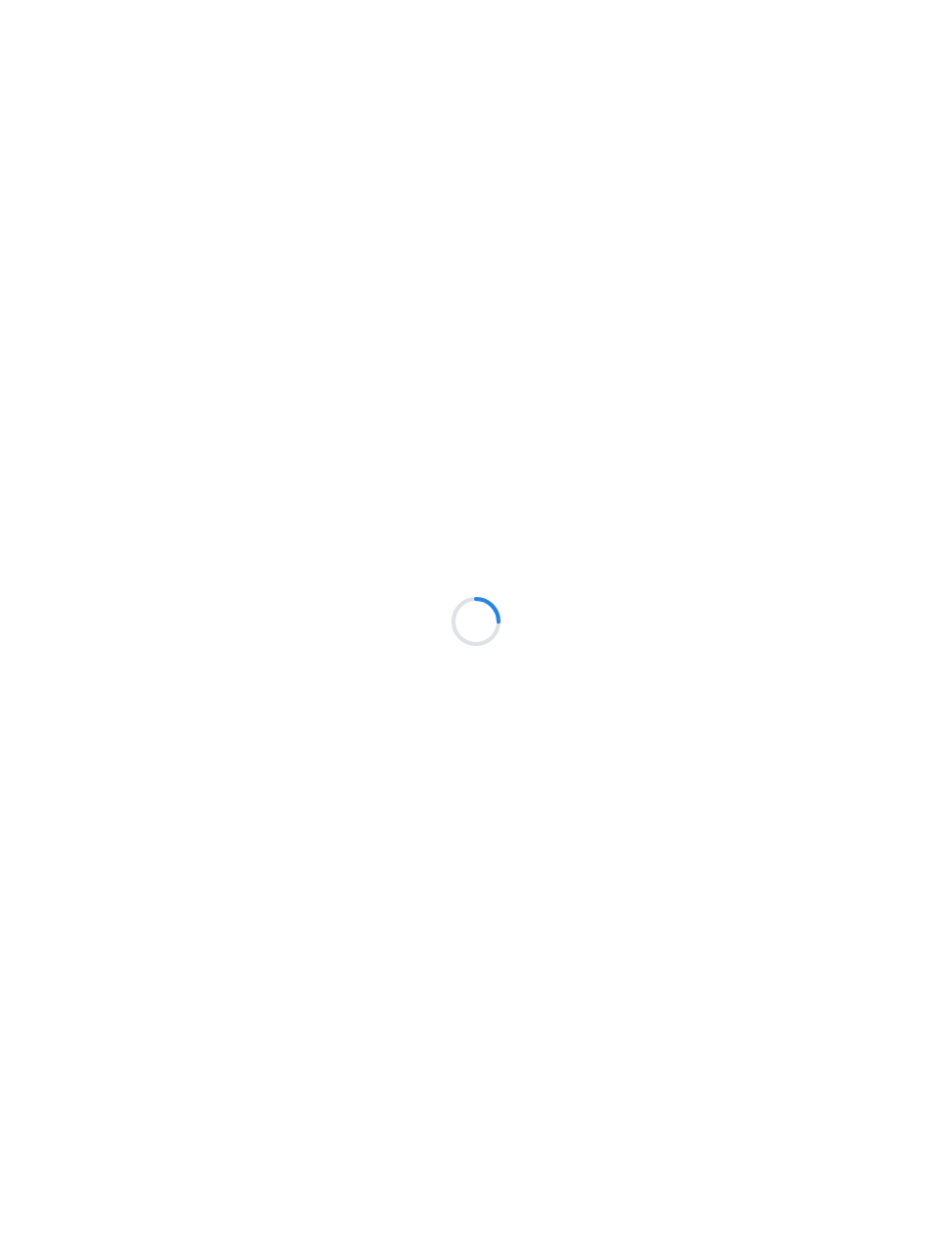 scroll, scrollTop: 0, scrollLeft: 0, axis: both 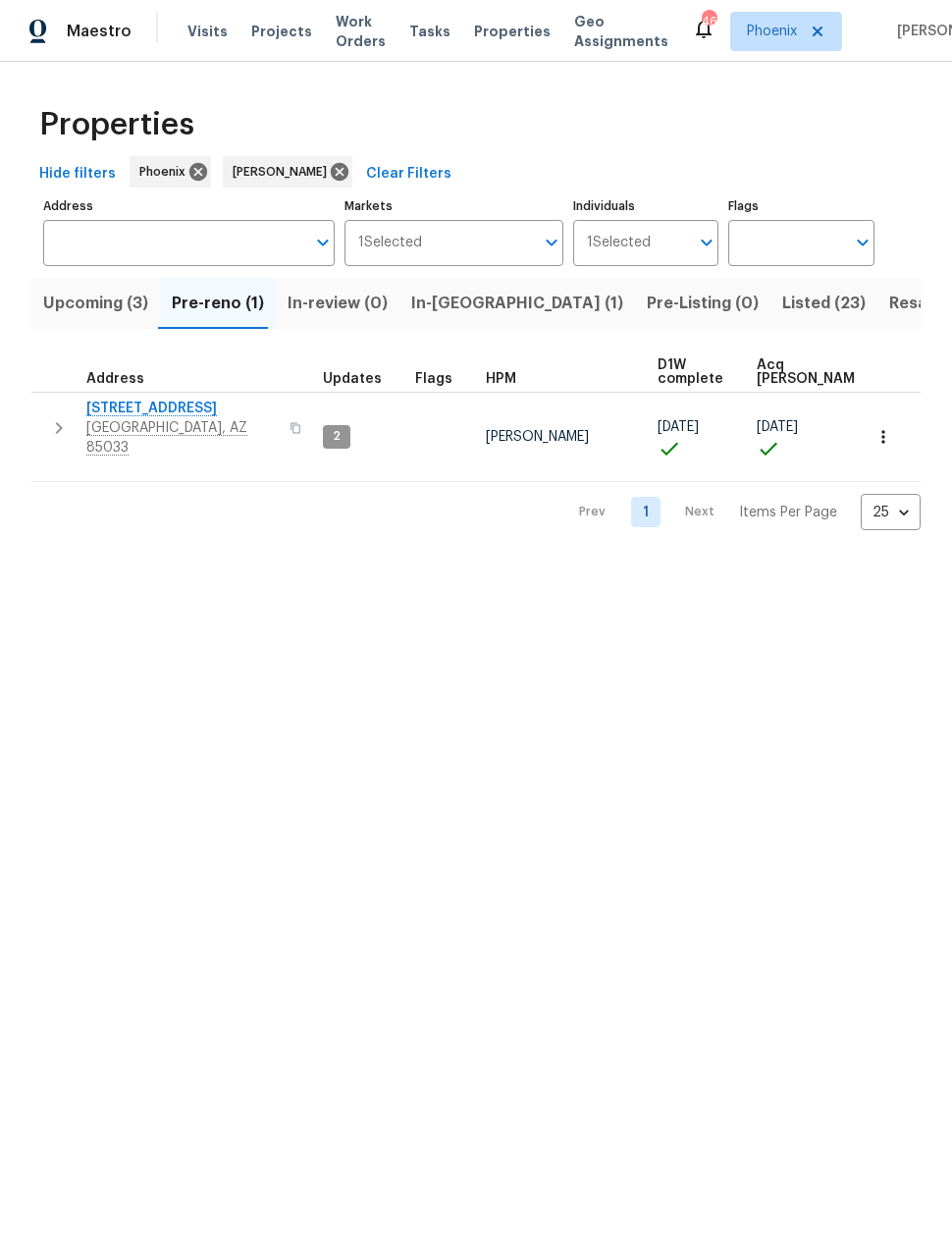 click on "3614 N 64th Dr" at bounding box center [182, 408] 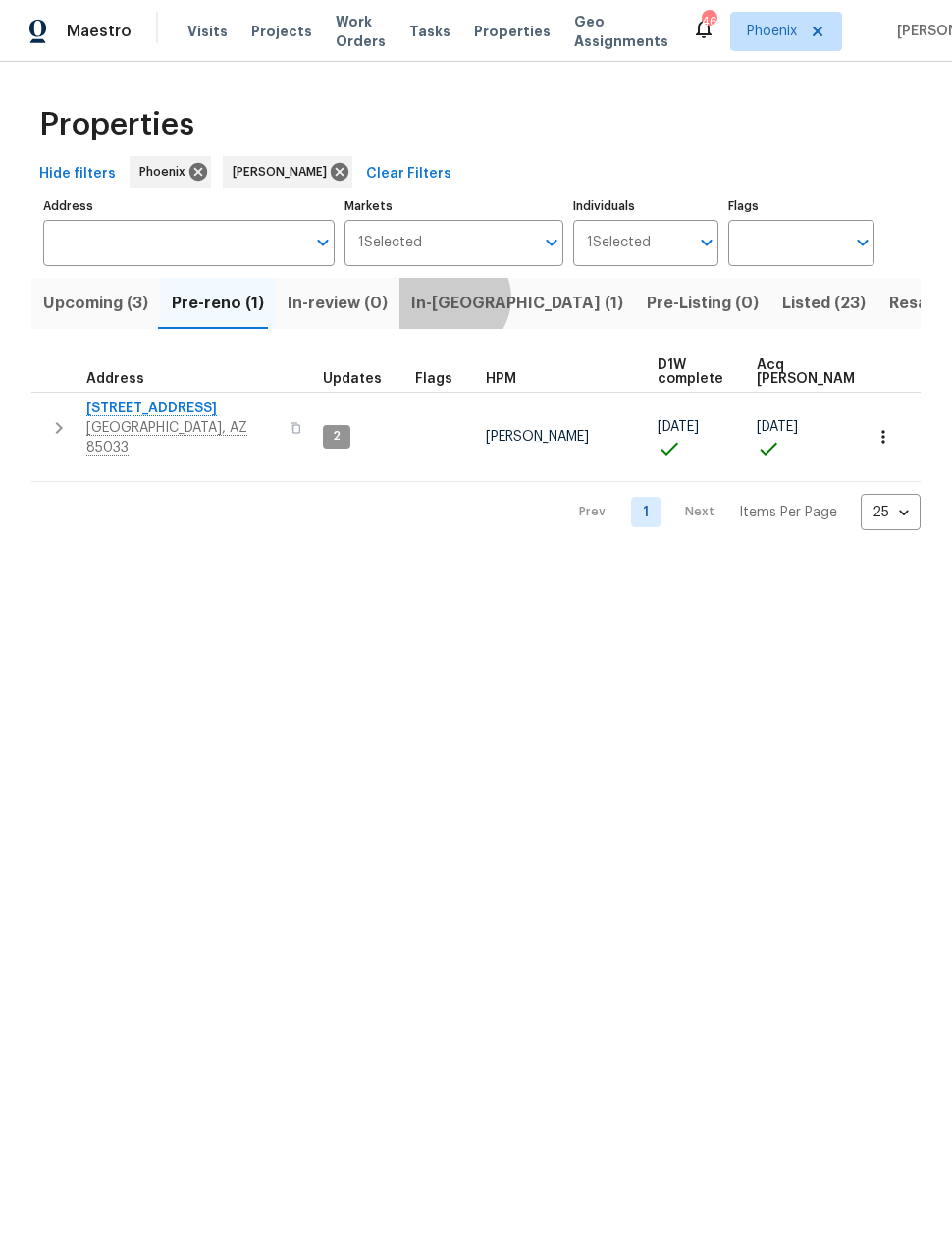 click on "In-reno (1)" at bounding box center (517, 303) 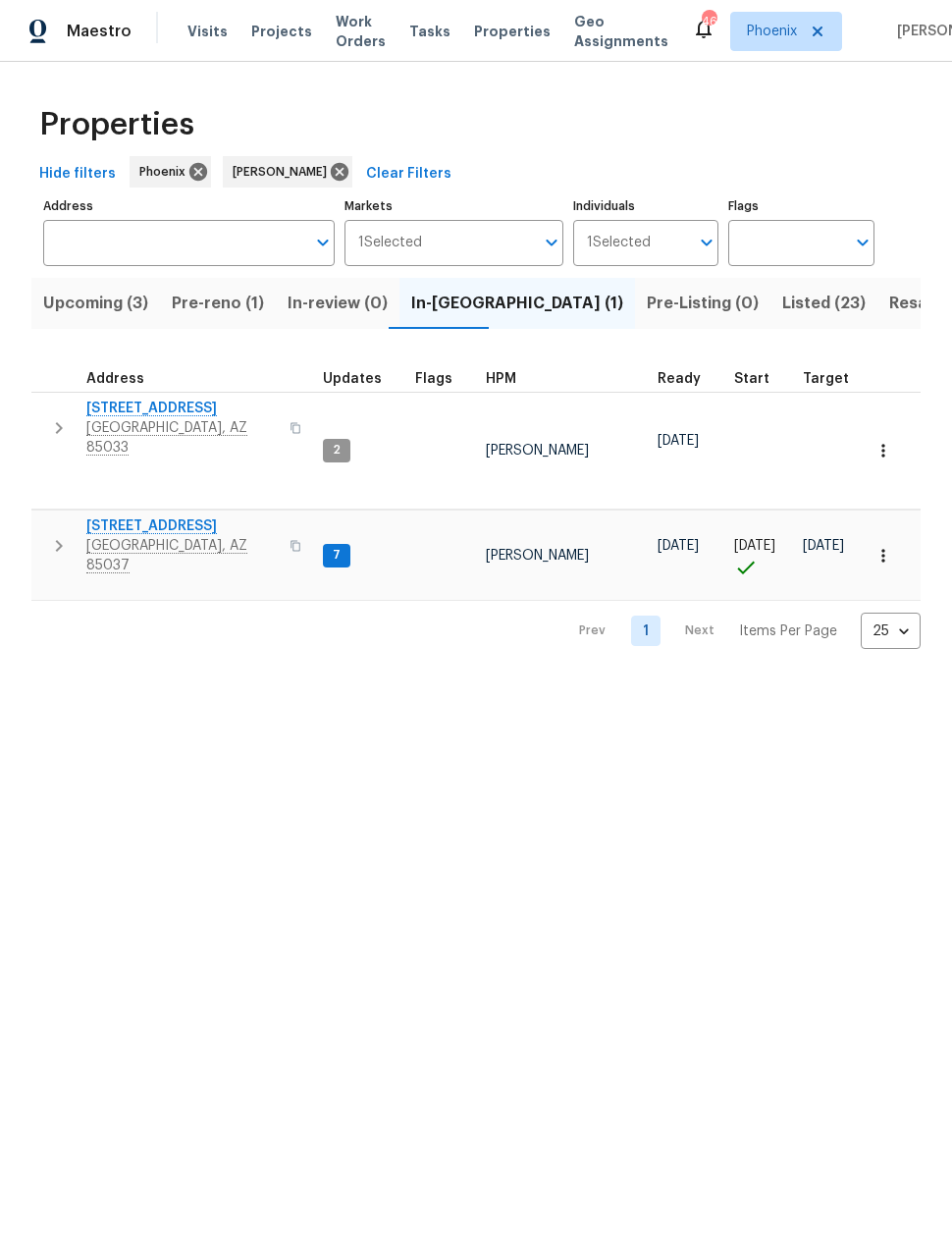 click on "8705 W MacKenzie Dr" at bounding box center (182, 526) 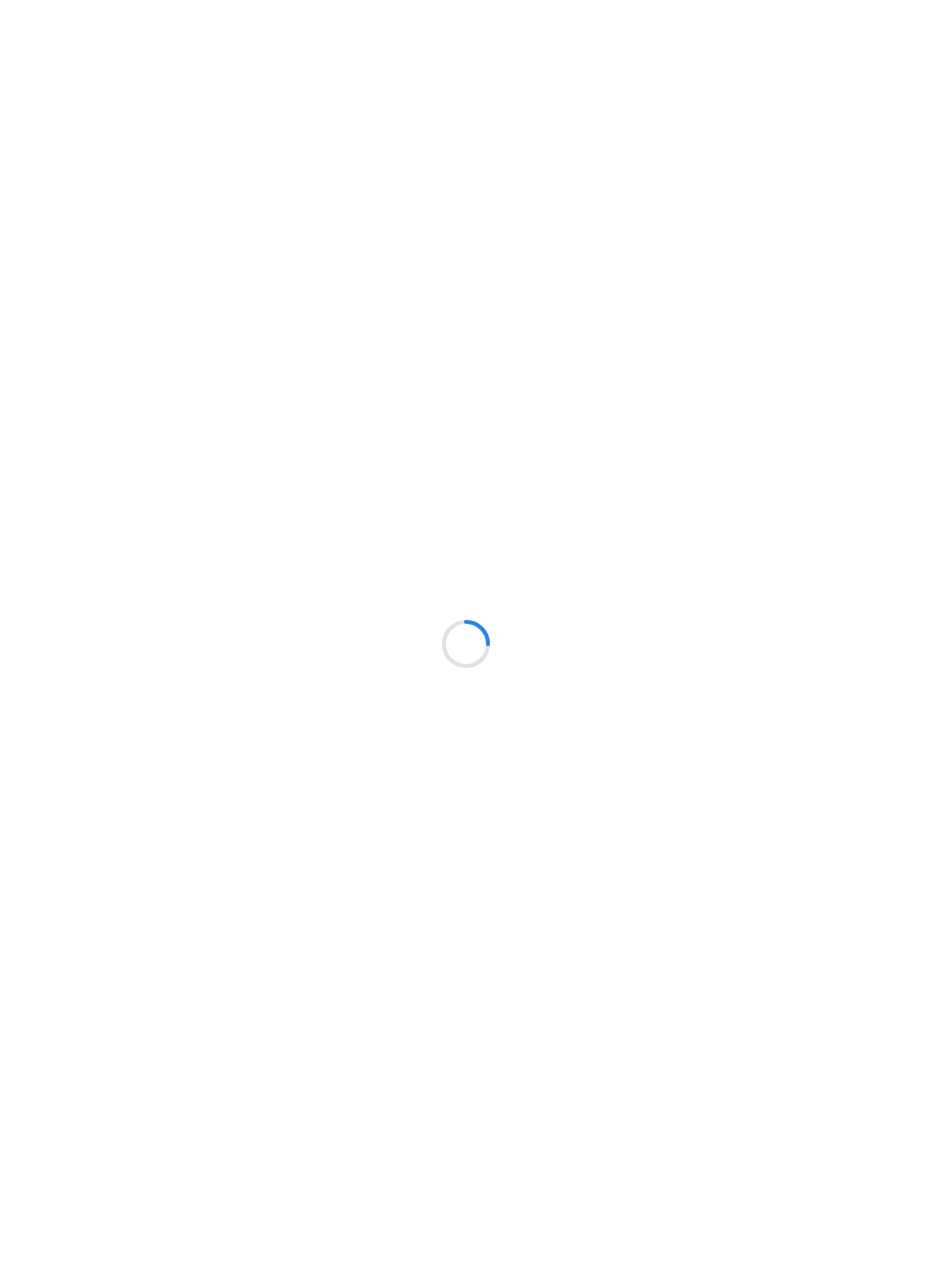scroll, scrollTop: 0, scrollLeft: 0, axis: both 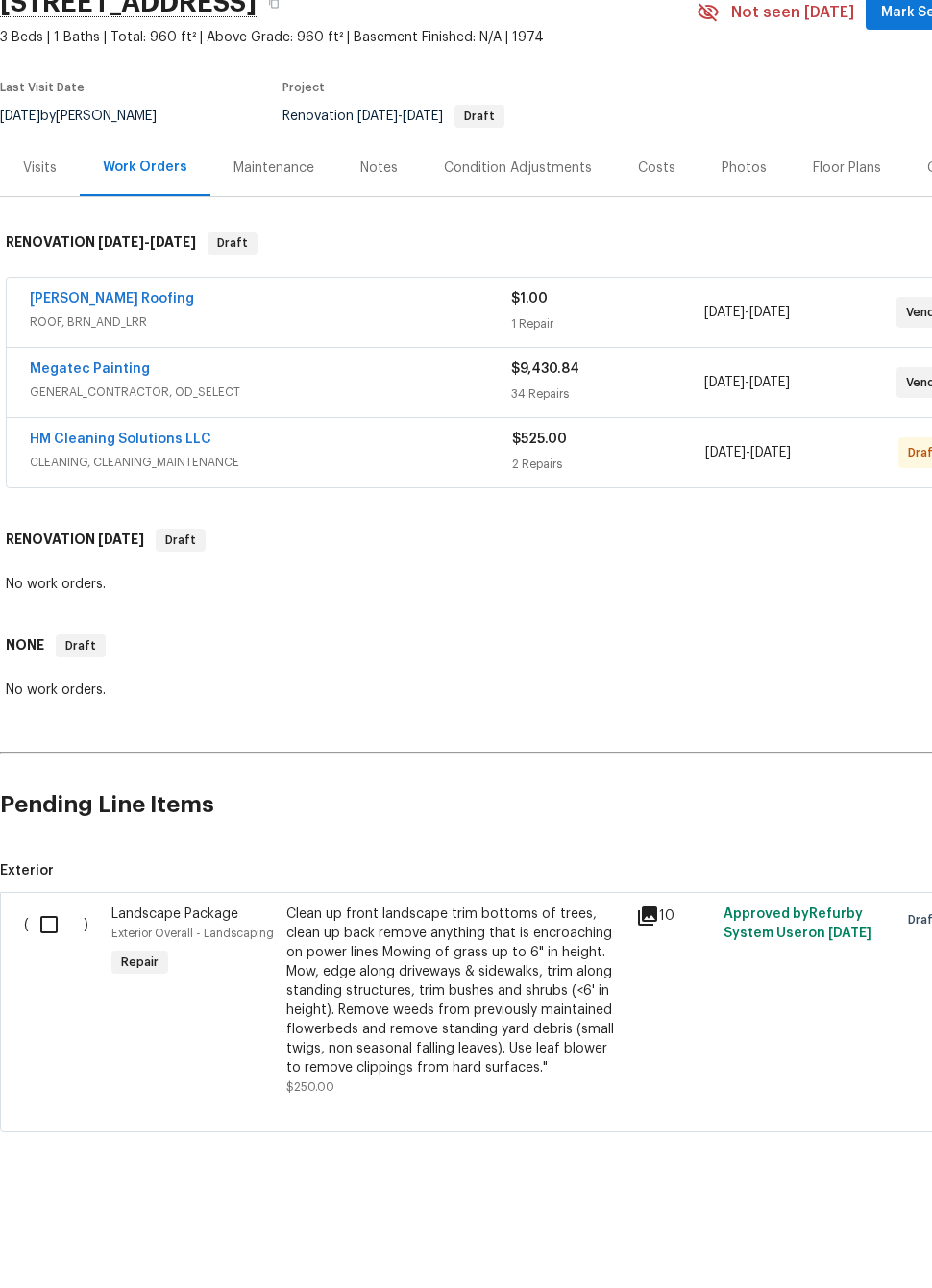 click at bounding box center [56, 997] 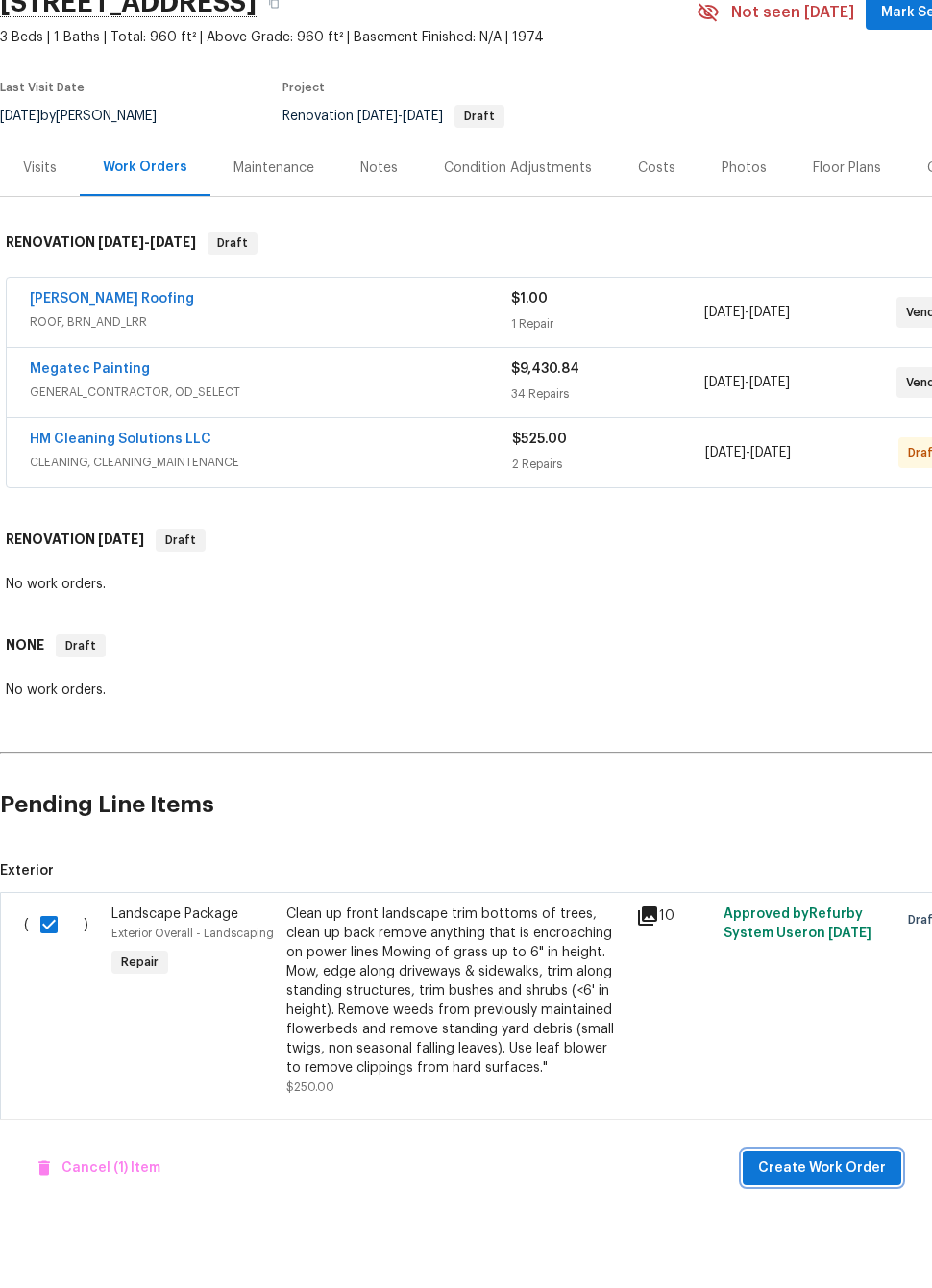 click on "Create Work Order" at bounding box center [822, 1240] 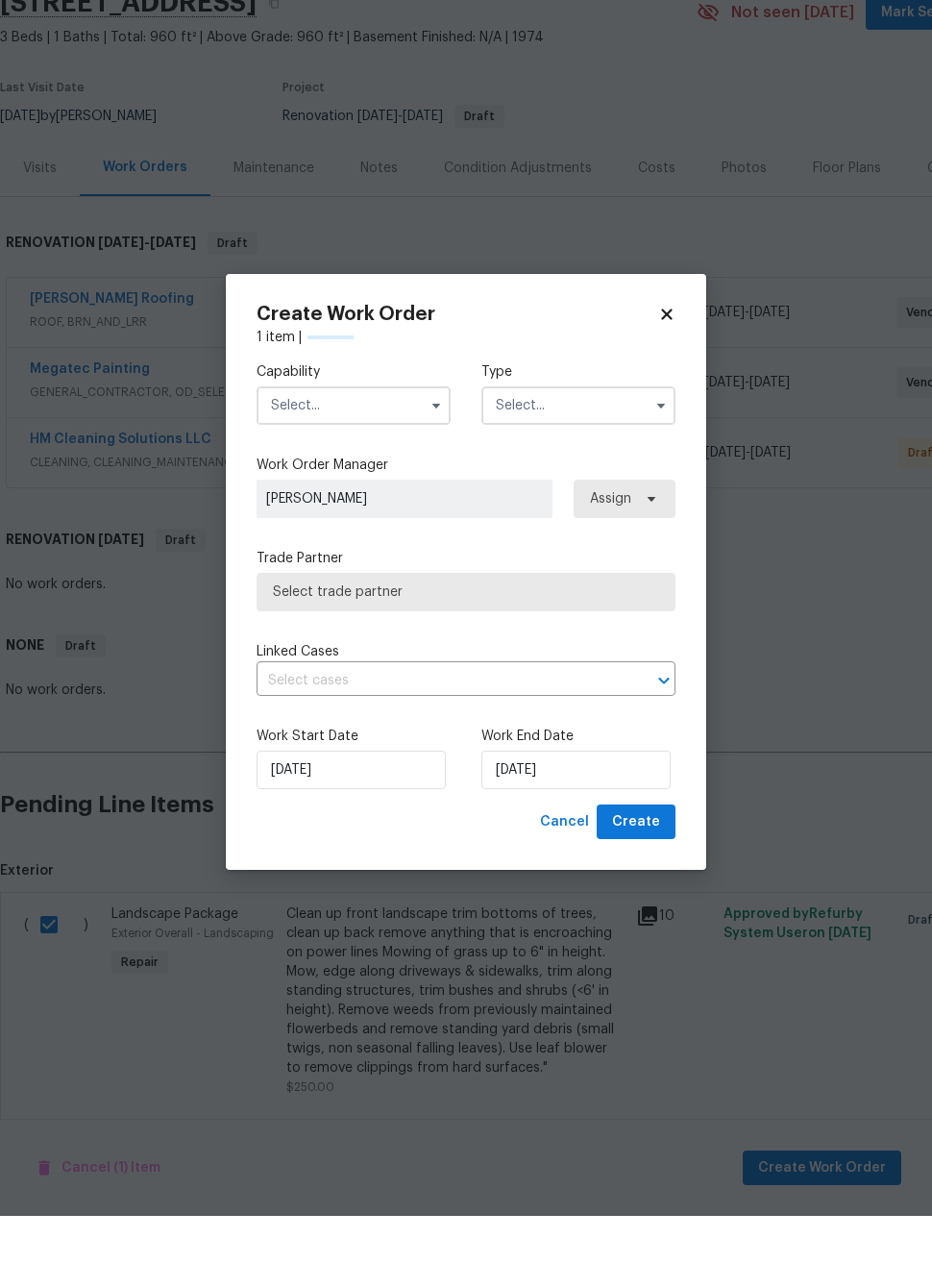 checkbox on "false" 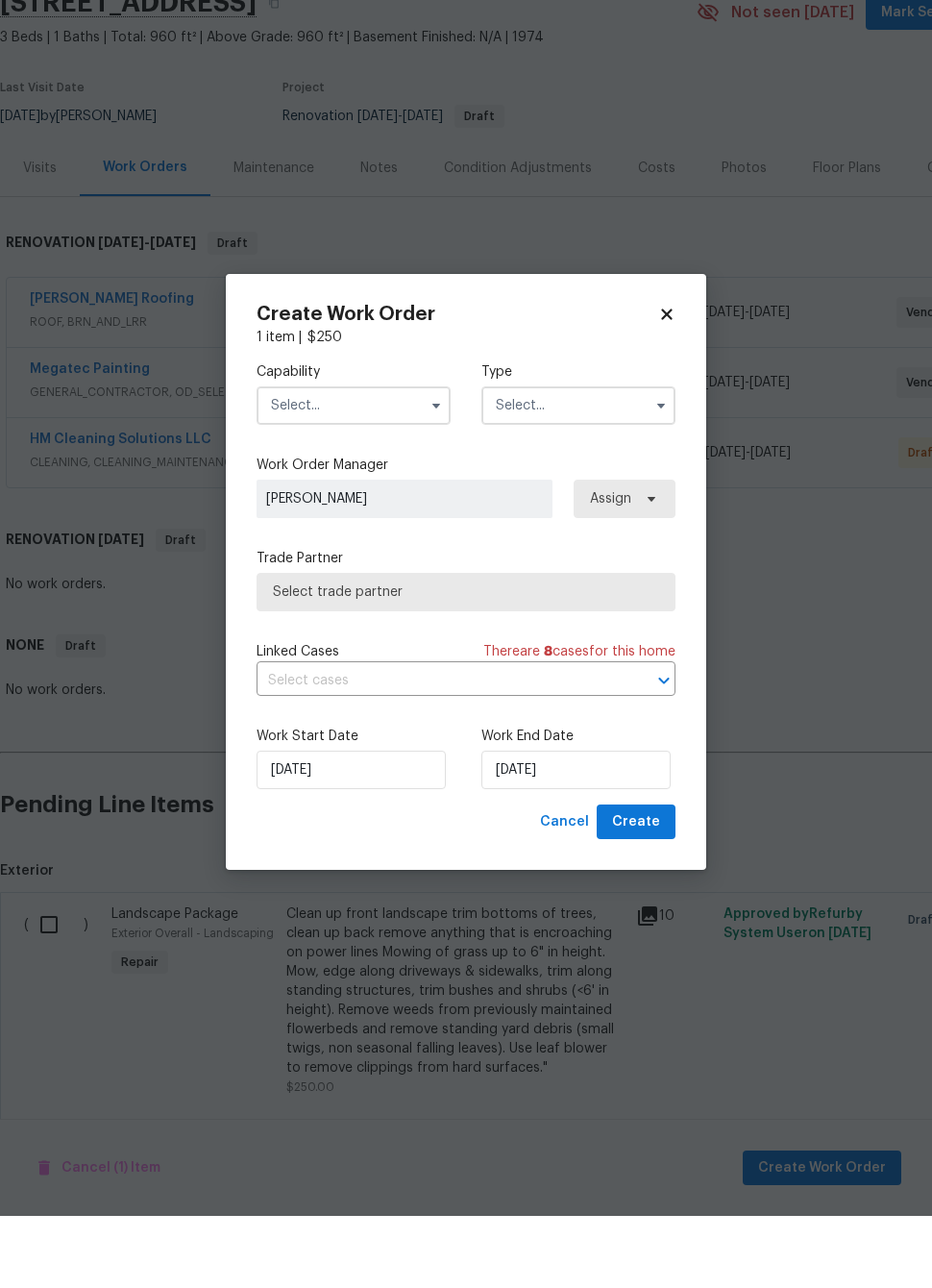 click at bounding box center [354, 478] 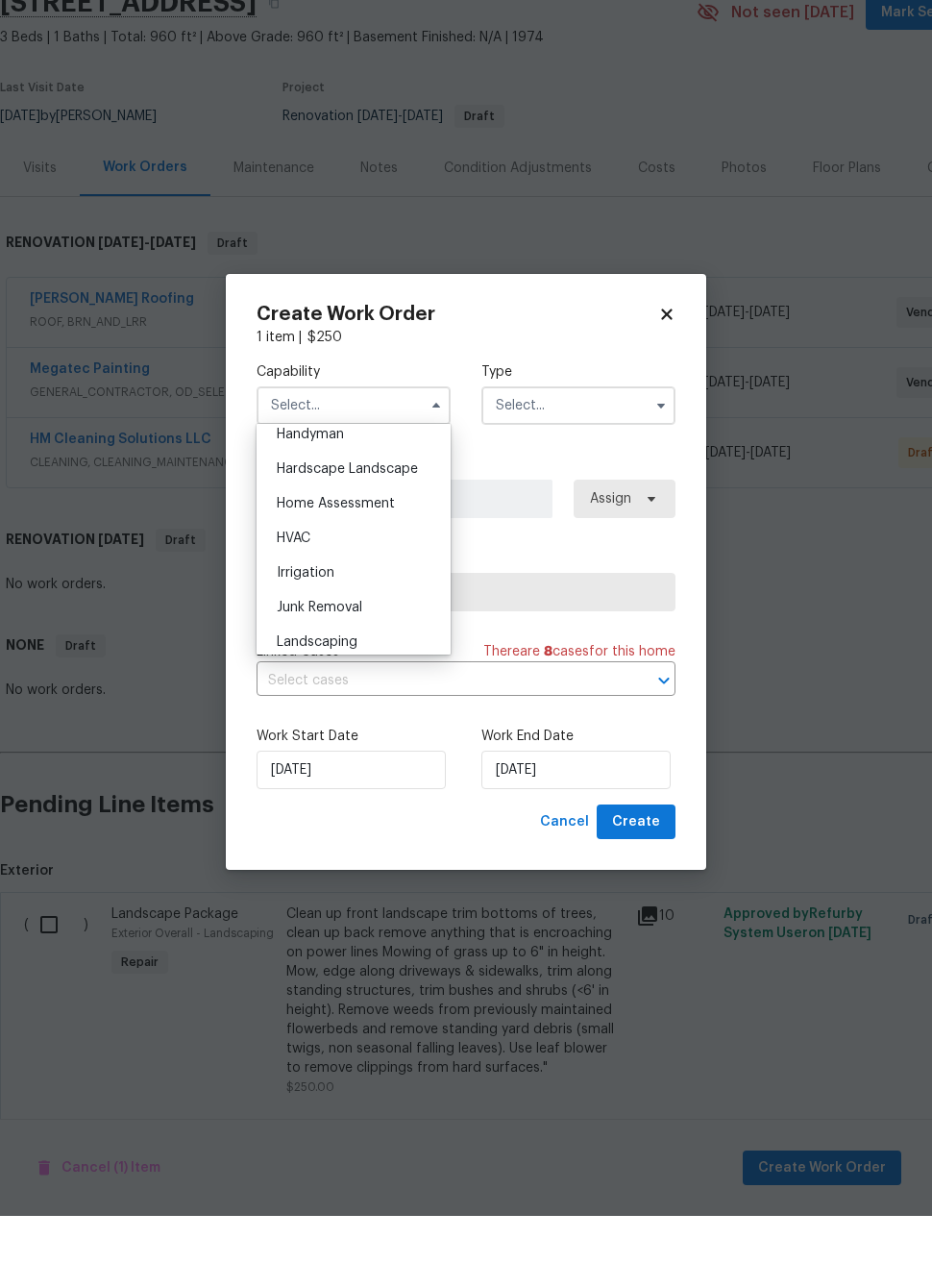 scroll, scrollTop: 1086, scrollLeft: 0, axis: vertical 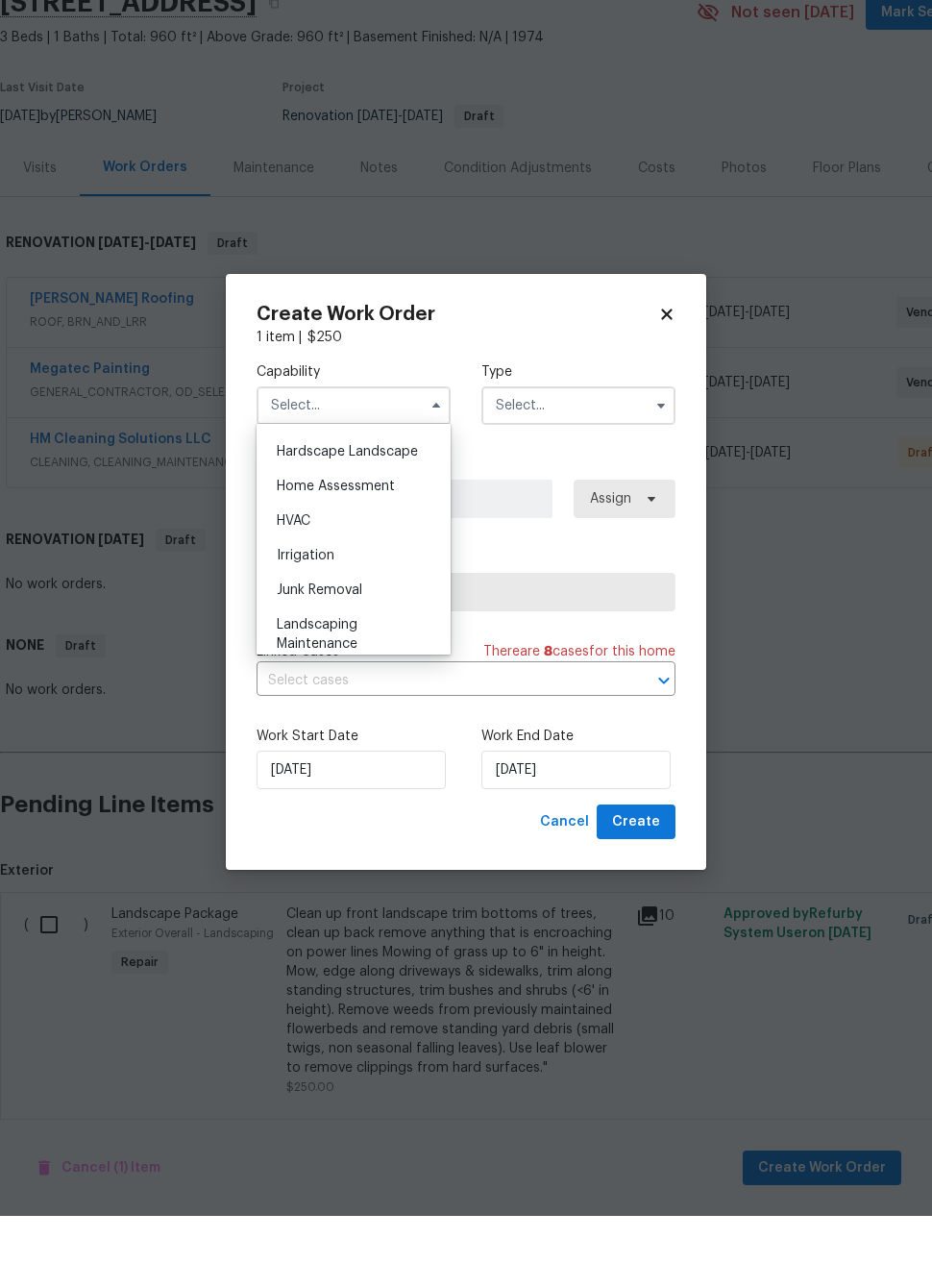 click on "Hardscape Landscape" at bounding box center [347, 524] 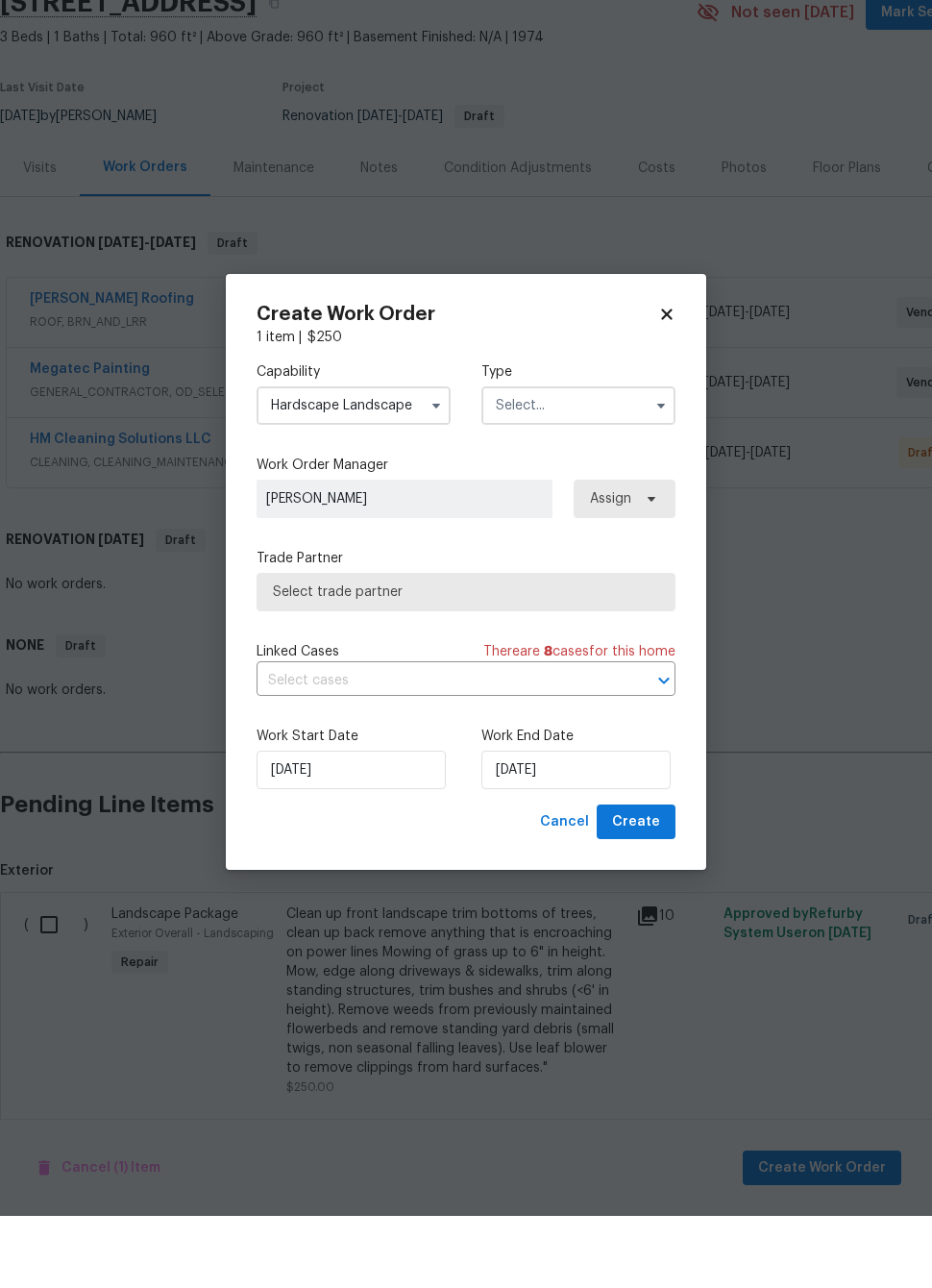 click at bounding box center [578, 478] 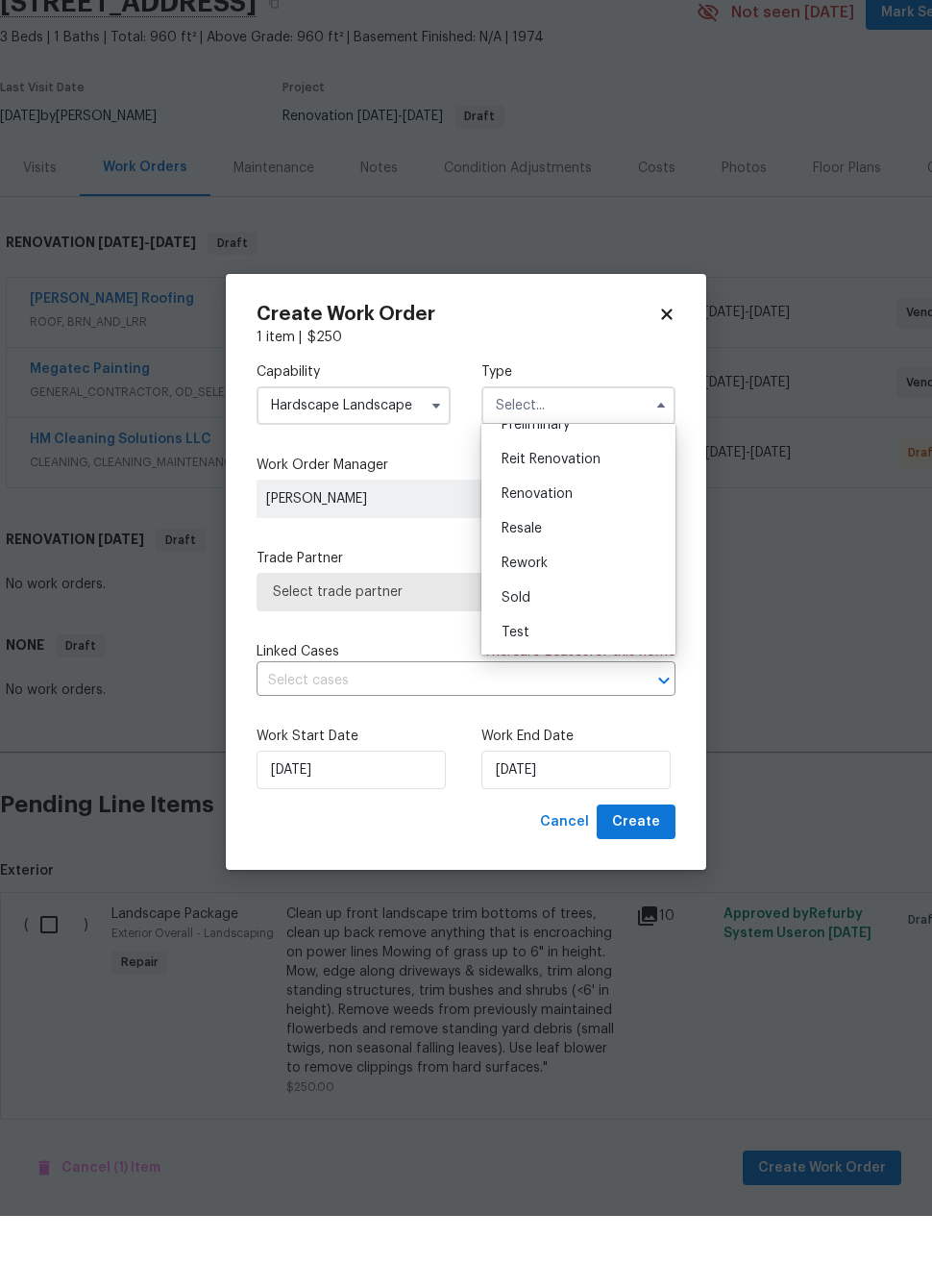 scroll, scrollTop: 436, scrollLeft: 0, axis: vertical 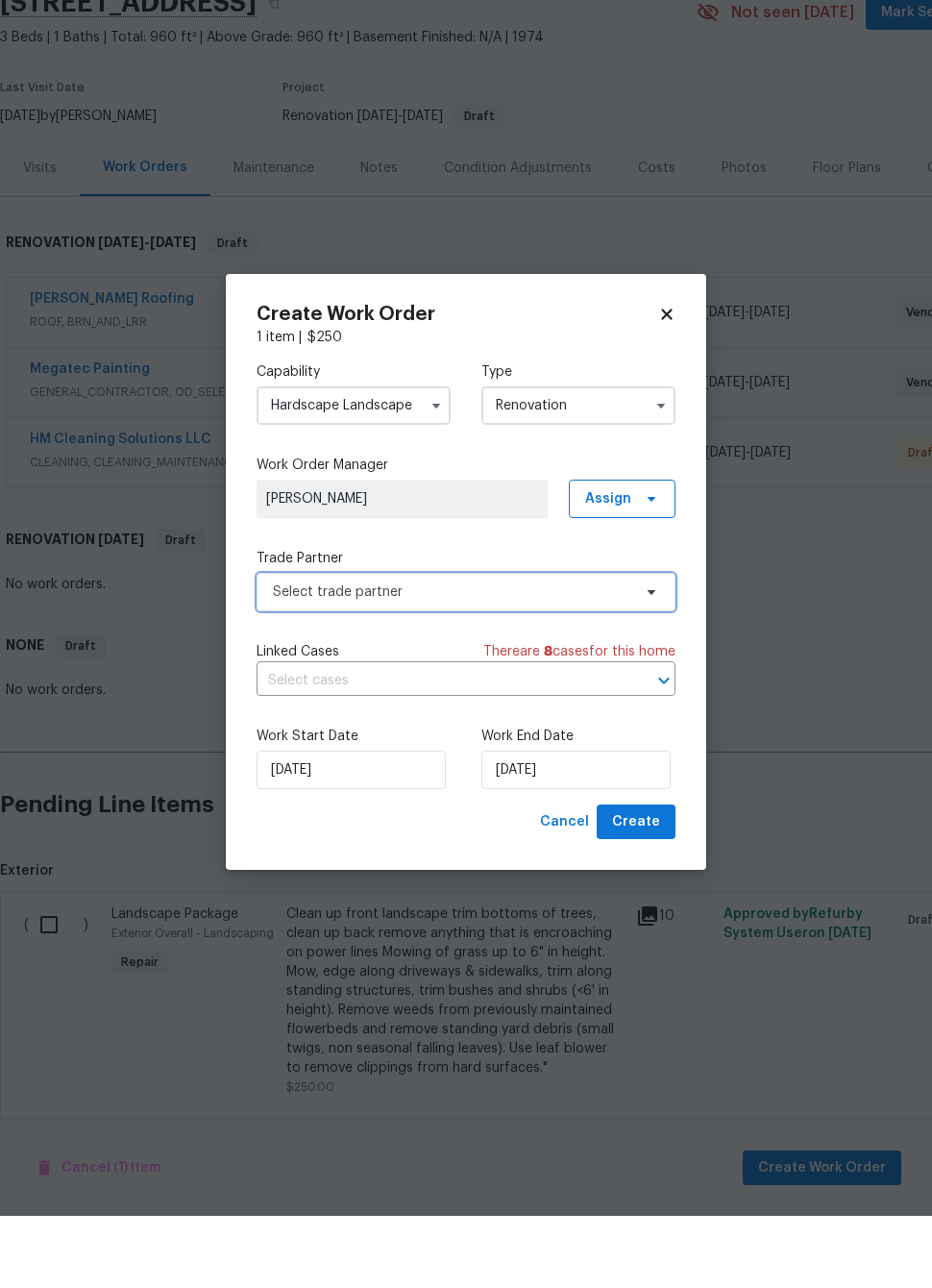 click on "Select trade partner" at bounding box center [452, 664] 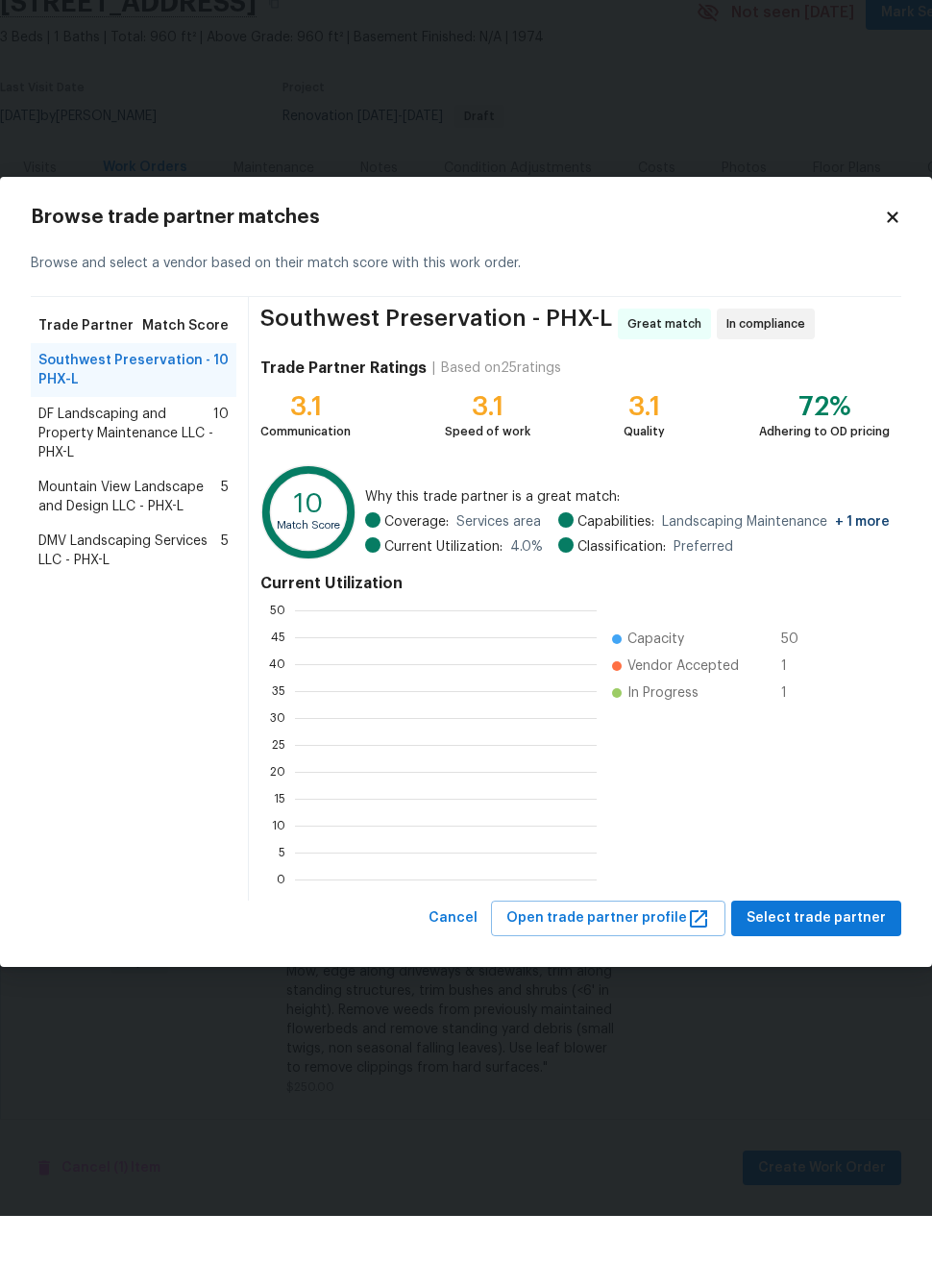 scroll, scrollTop: 2, scrollLeft: 2, axis: both 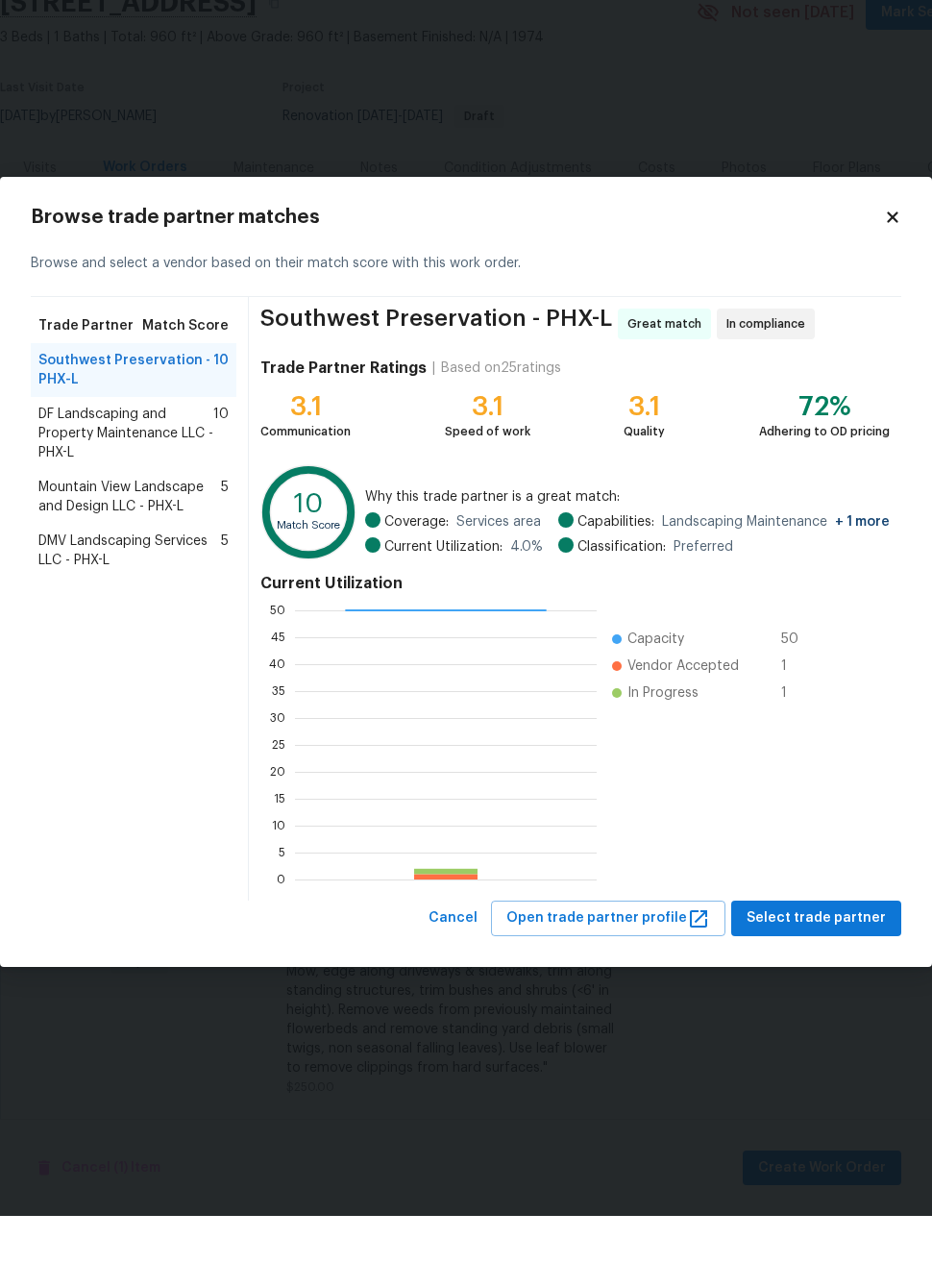 click on "DF Landscaping and Property Maintenance LLC - PHX-L" at bounding box center [126, 506] 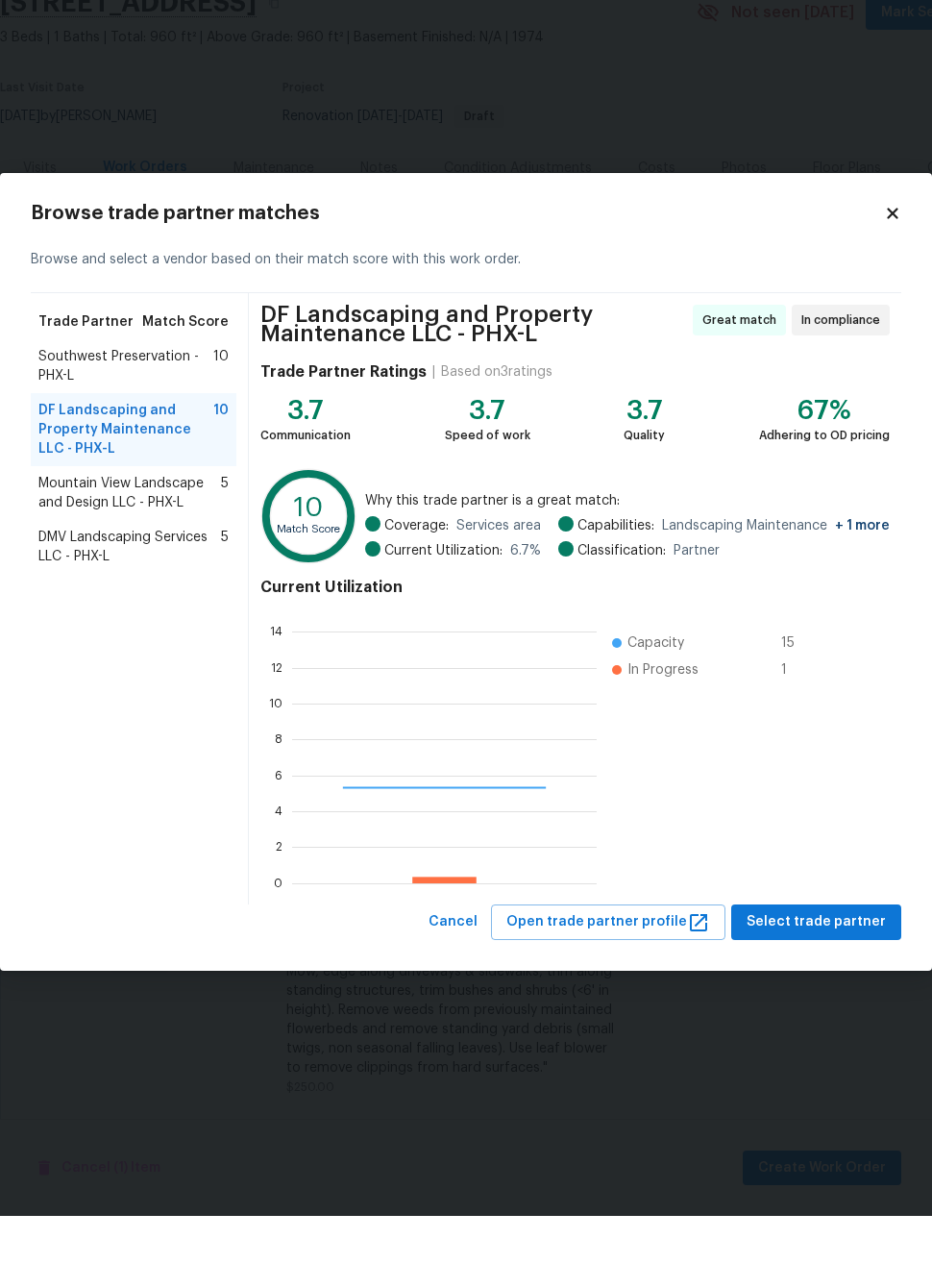 scroll, scrollTop: 2, scrollLeft: 2, axis: both 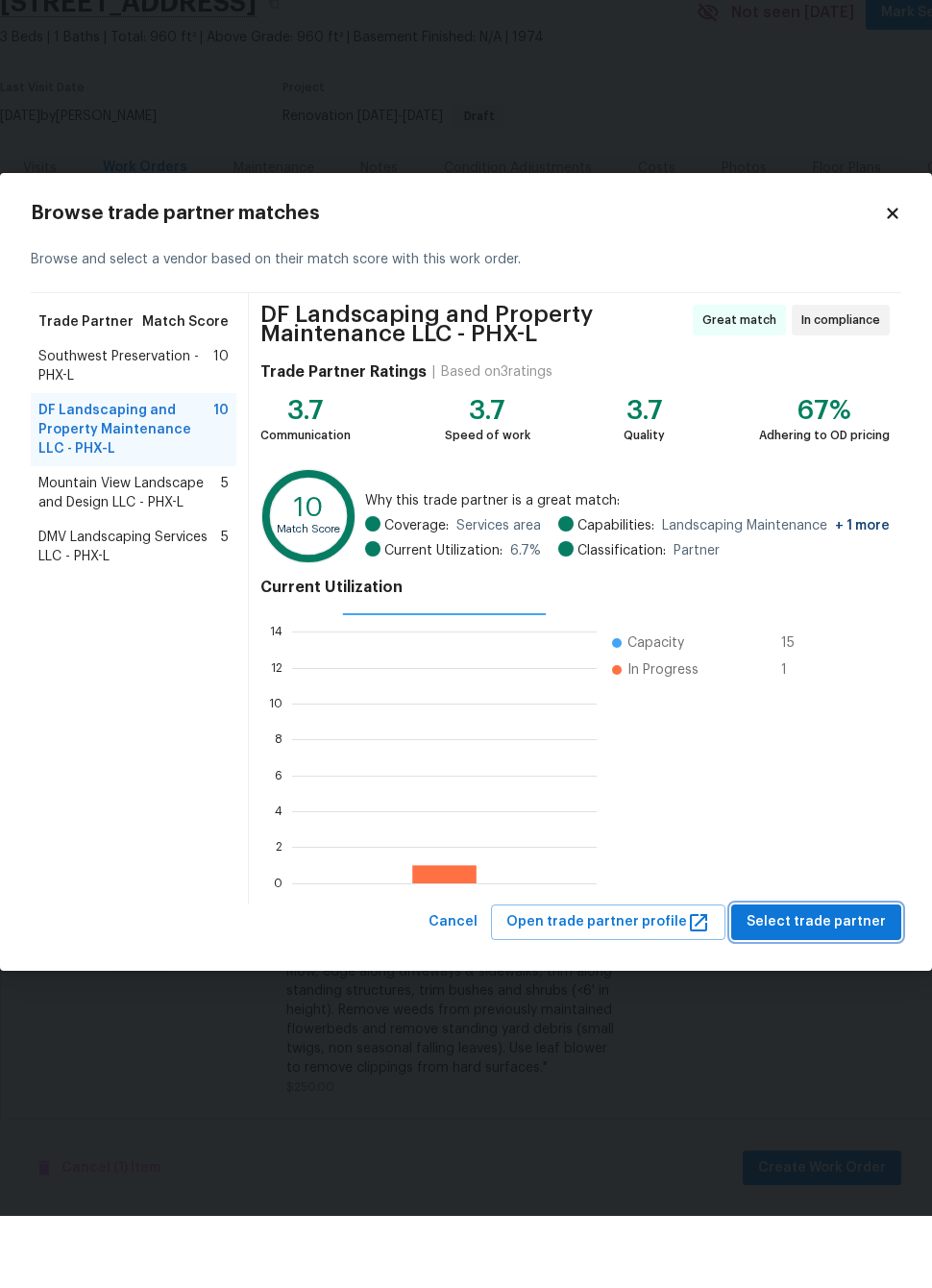 click on "Select trade partner" at bounding box center (816, 994) 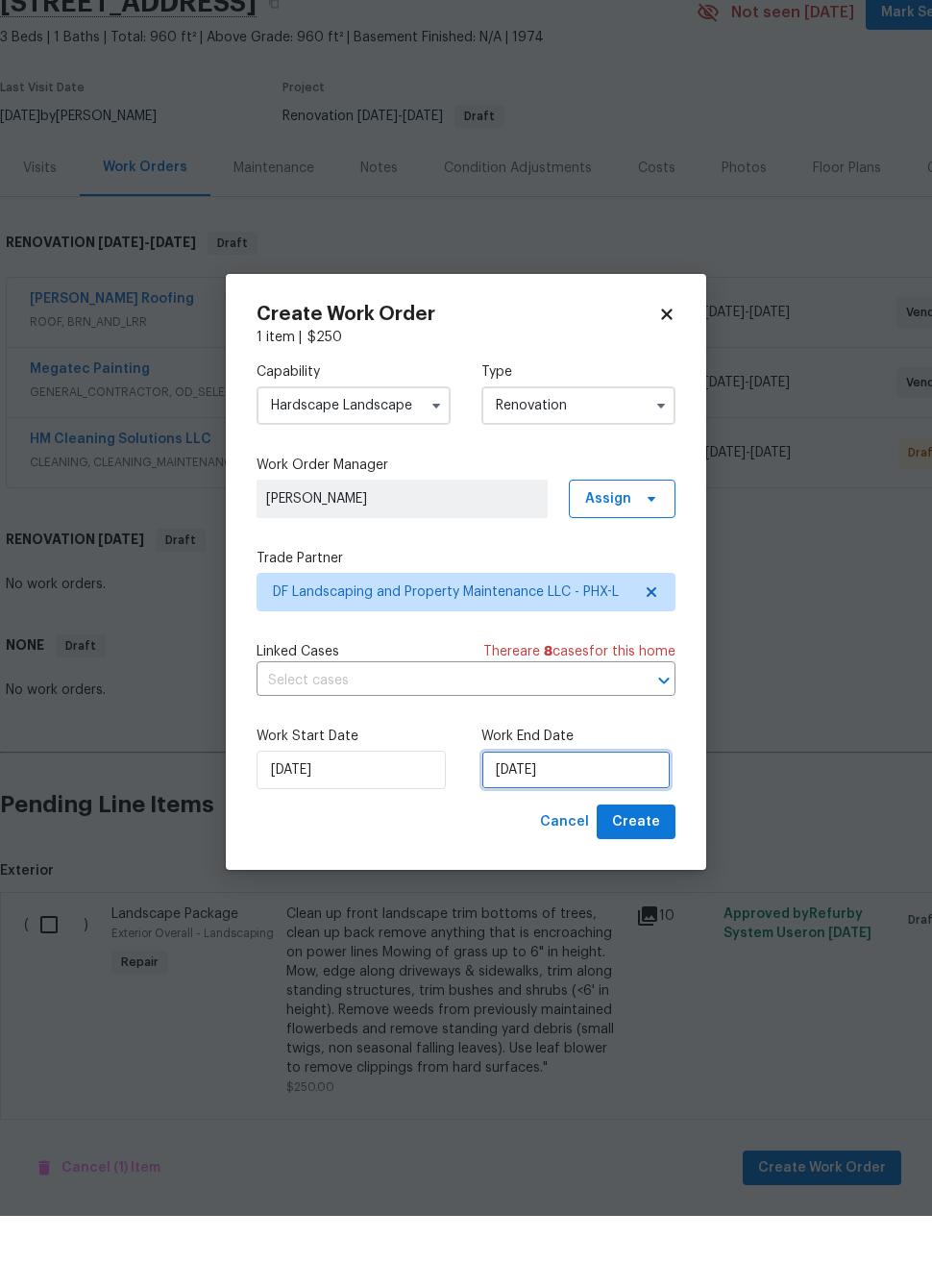 click on "7/30/2025" at bounding box center [576, 842] 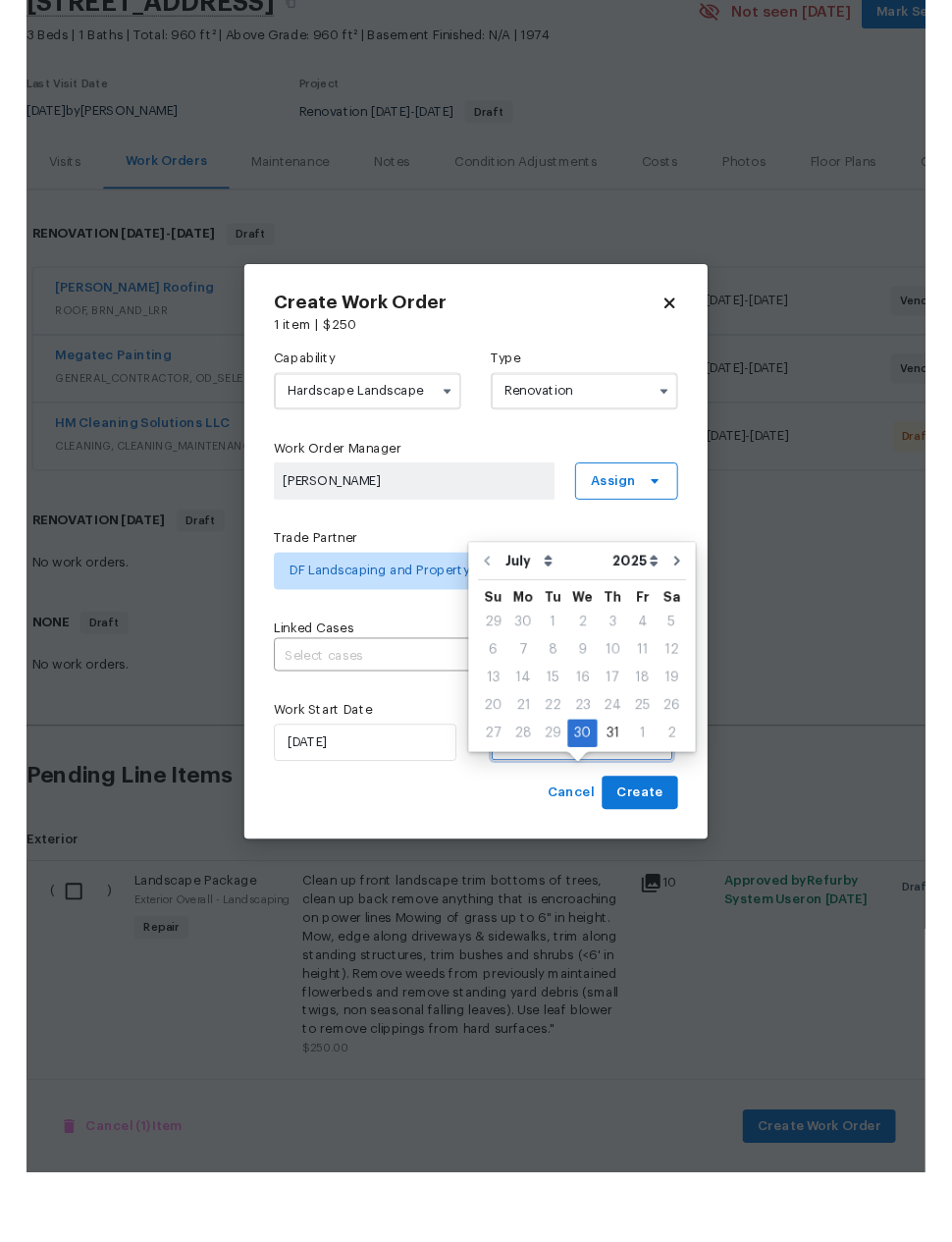 scroll, scrollTop: 80, scrollLeft: 0, axis: vertical 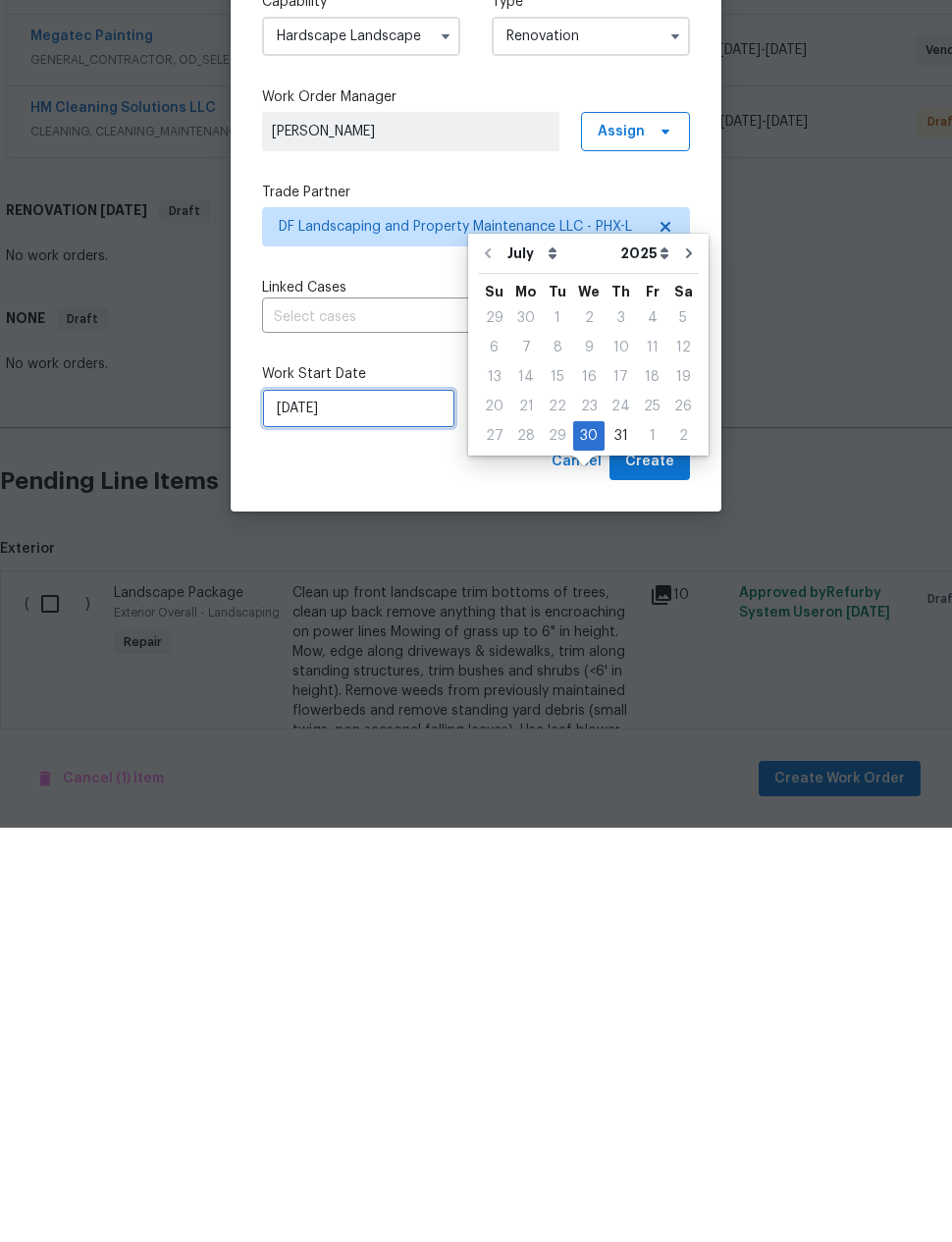 click on "7/30/2025" at bounding box center [358, 823] 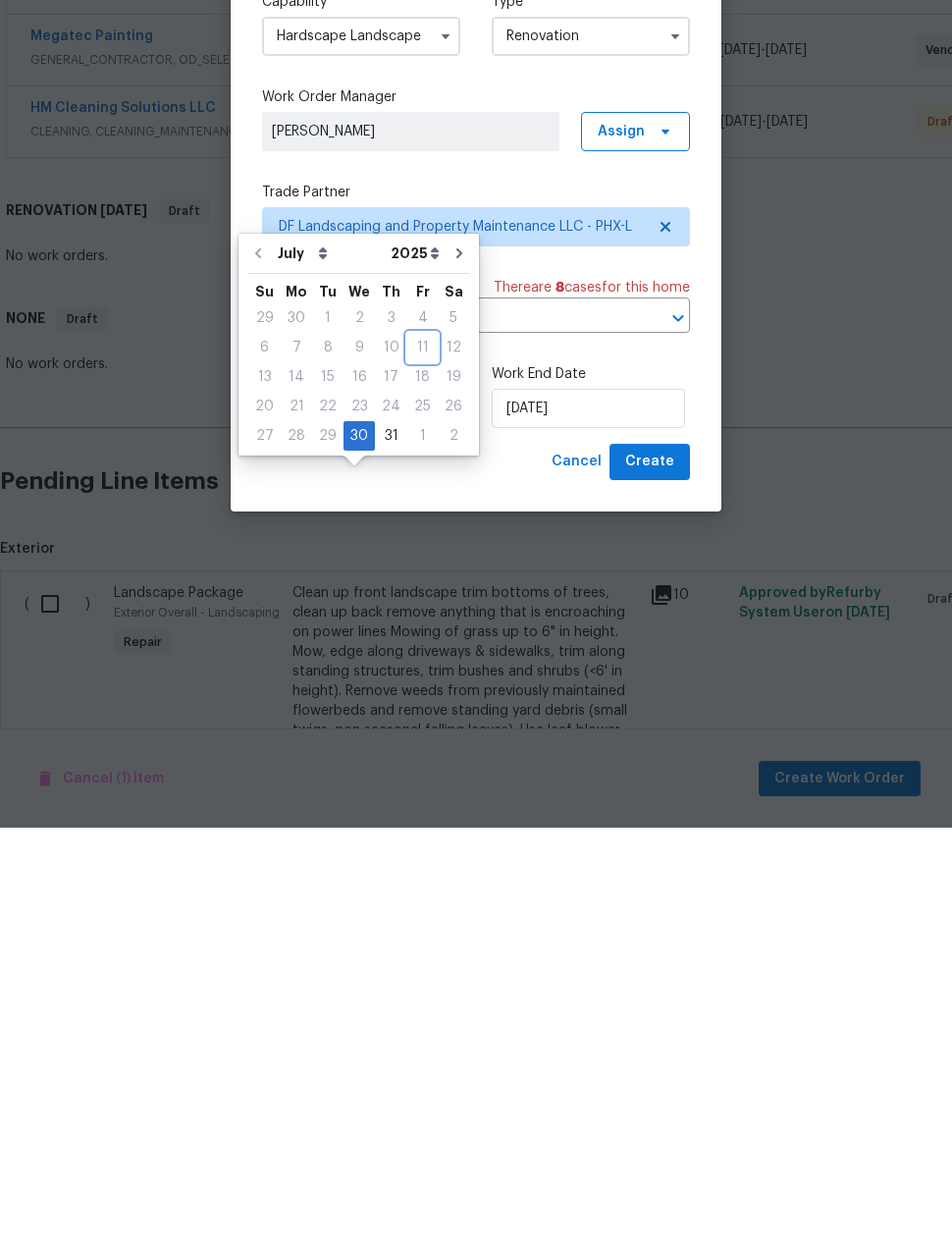 click on "11" at bounding box center [422, 762] 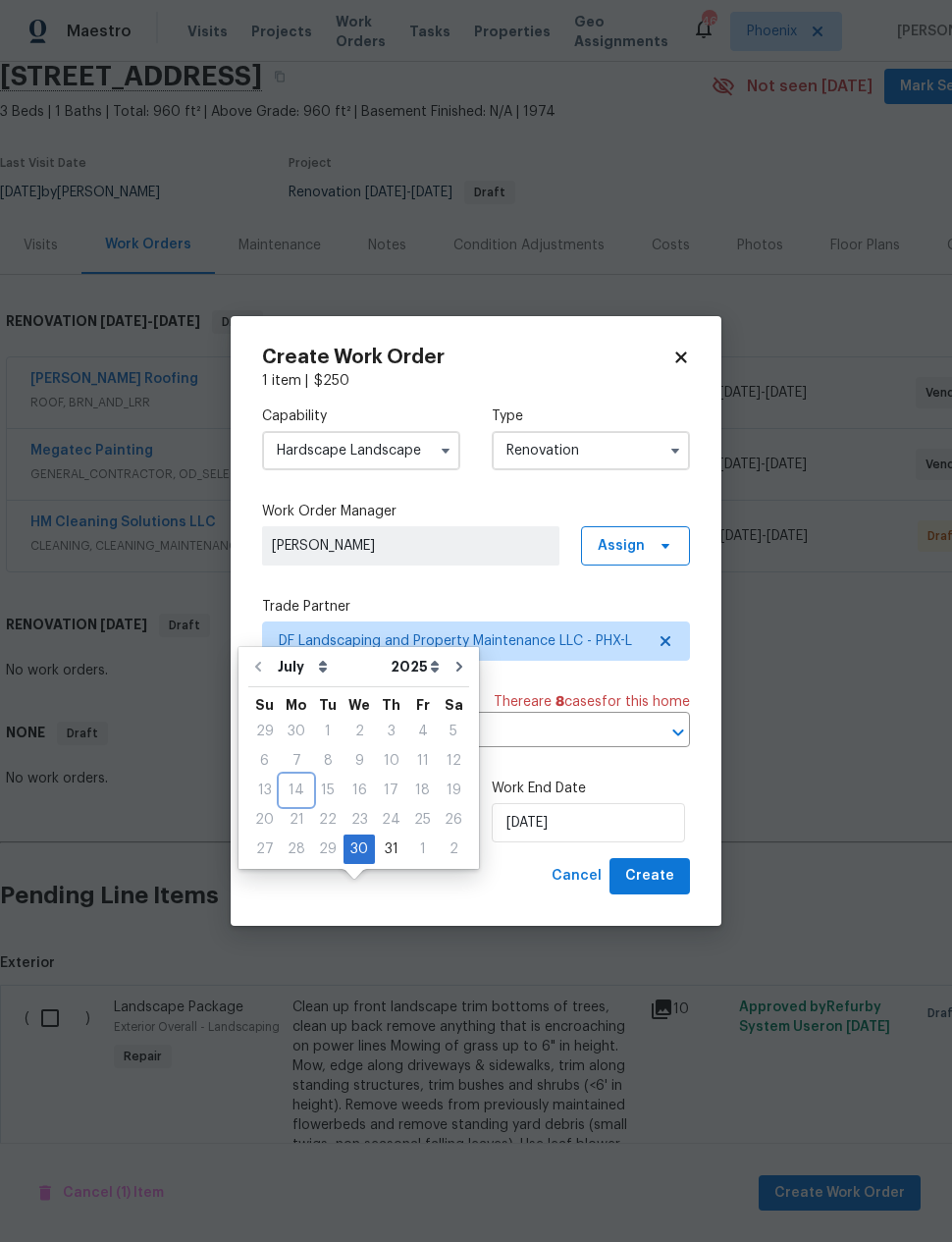 click on "14" at bounding box center [296, 790] 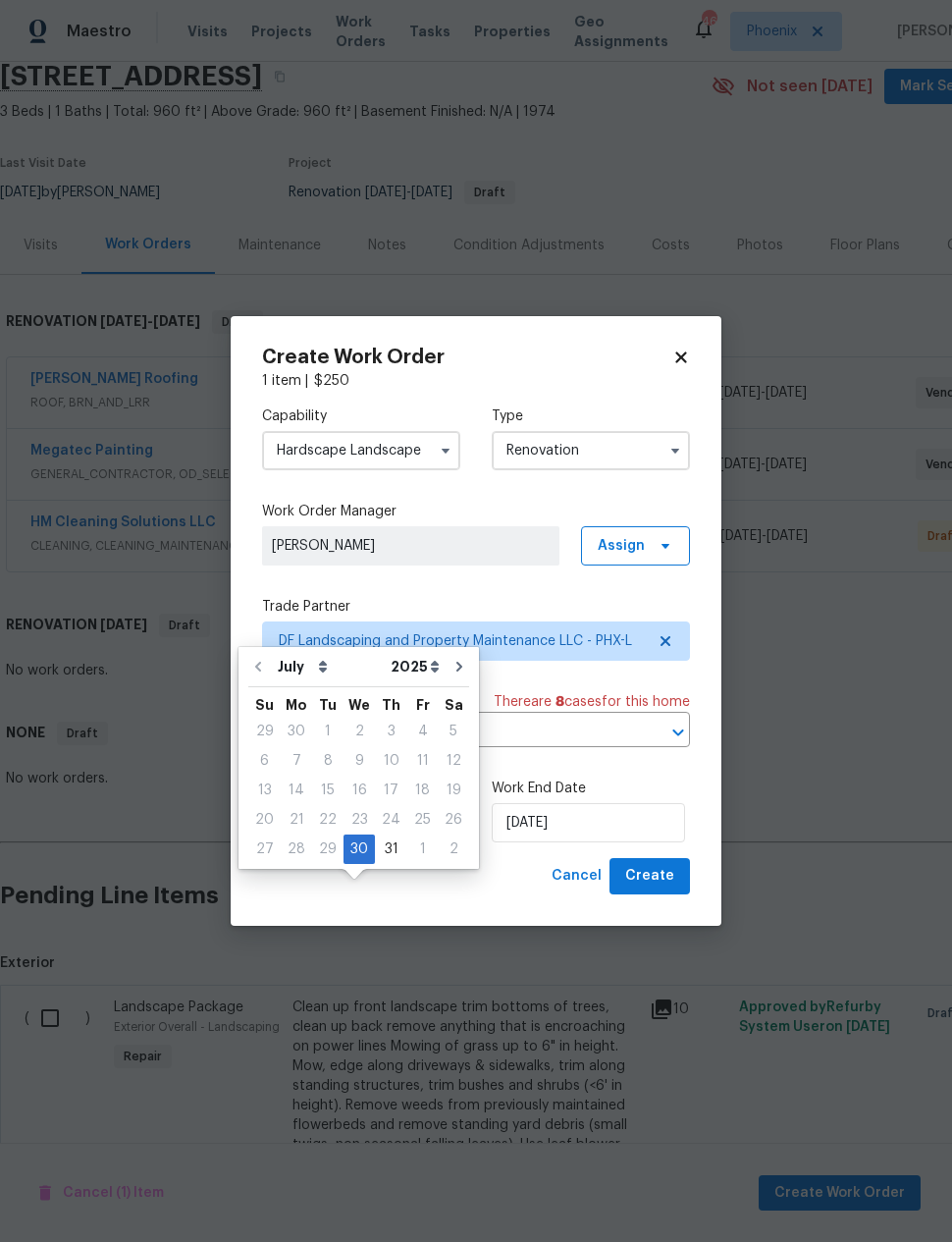 click on "Cancel Create" at bounding box center (476, 876) 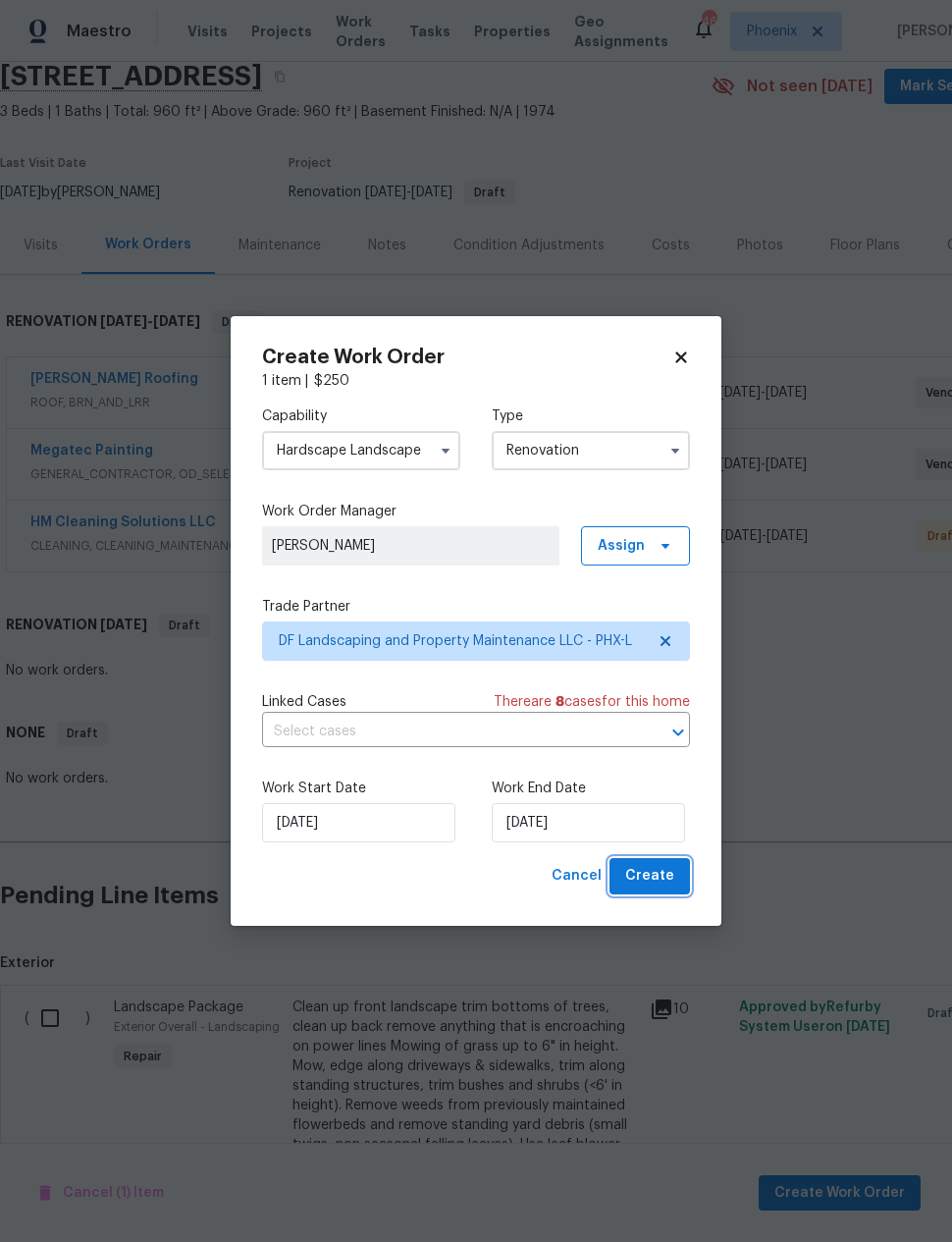 click on "Create" at bounding box center (650, 876) 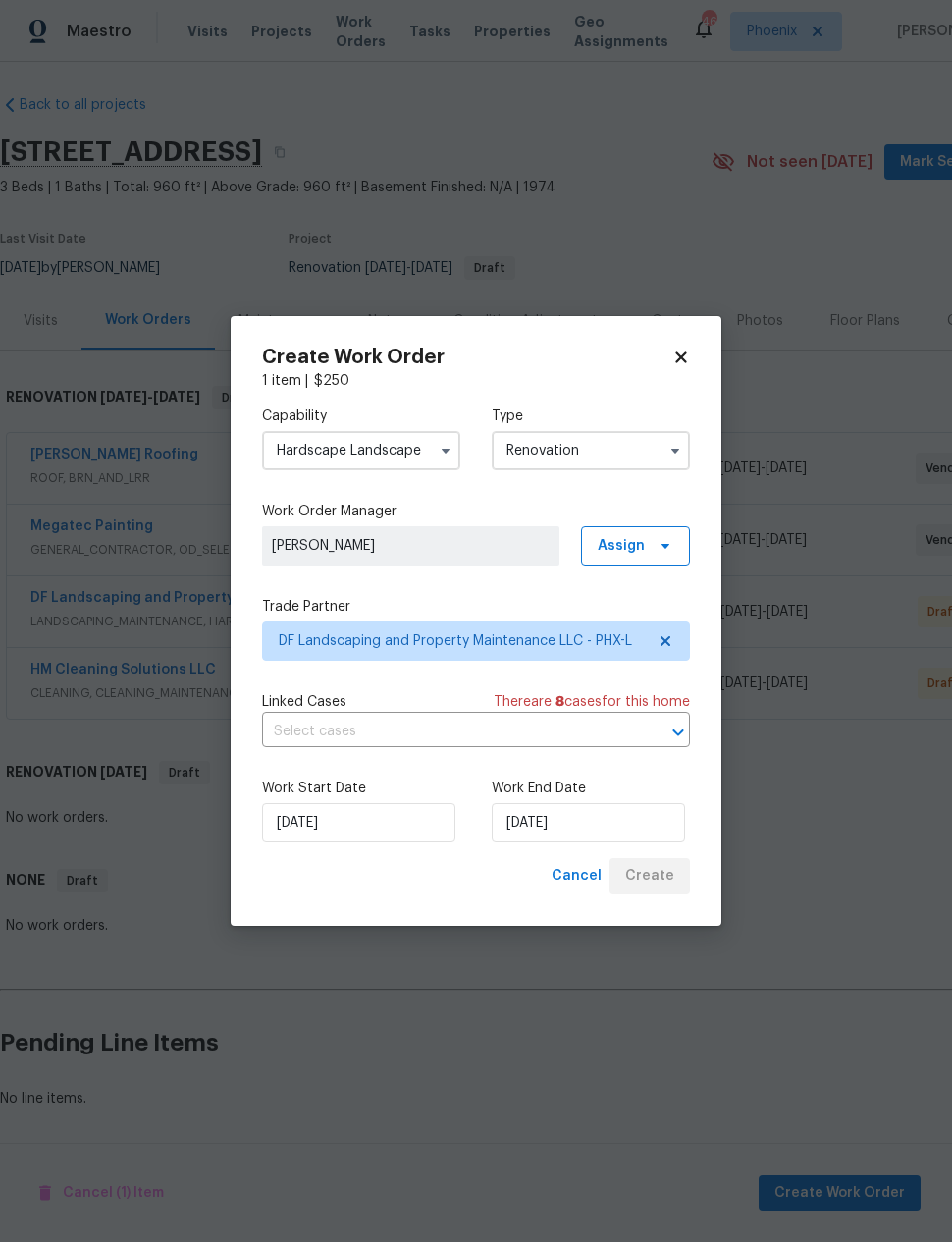 scroll, scrollTop: 5, scrollLeft: 0, axis: vertical 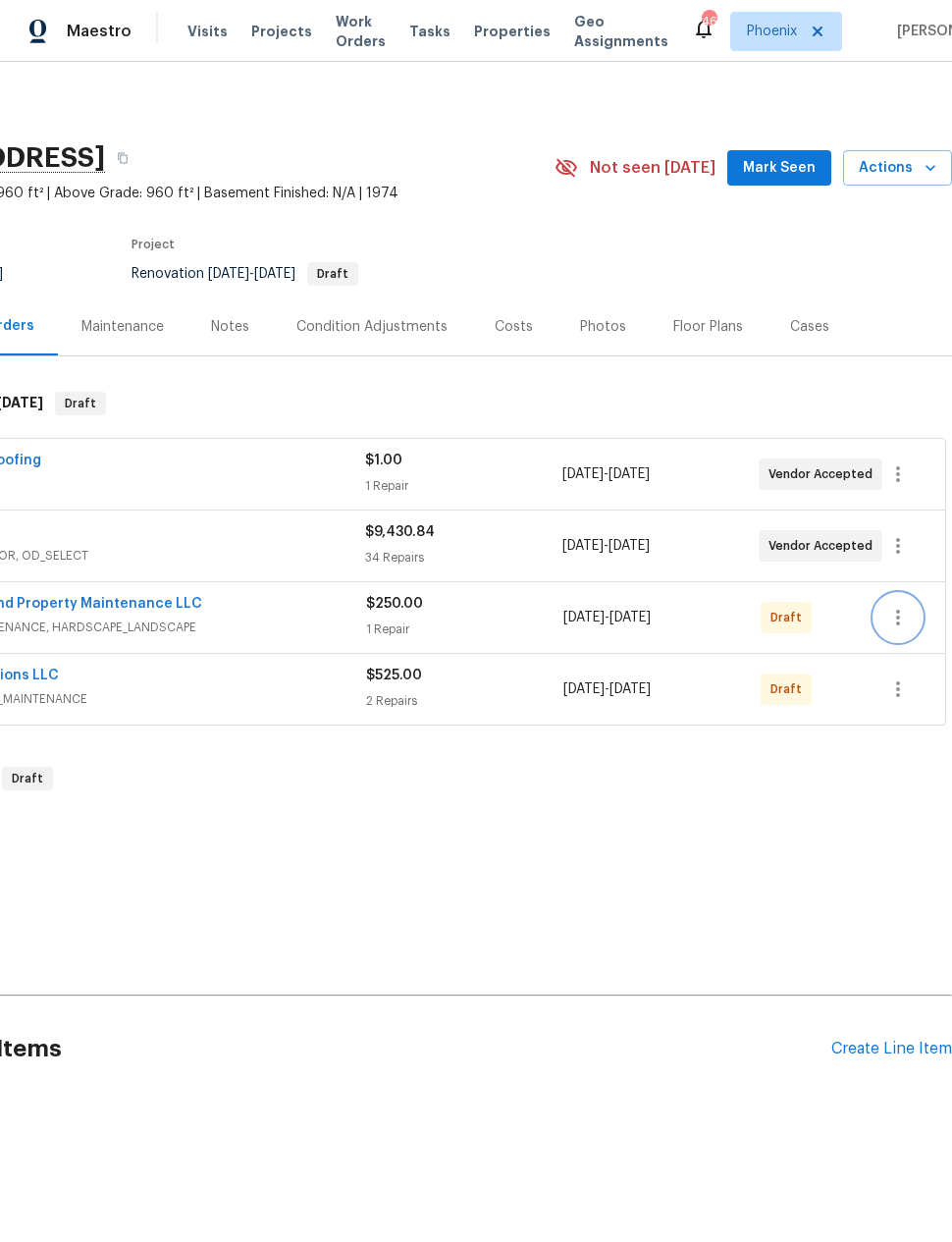 click 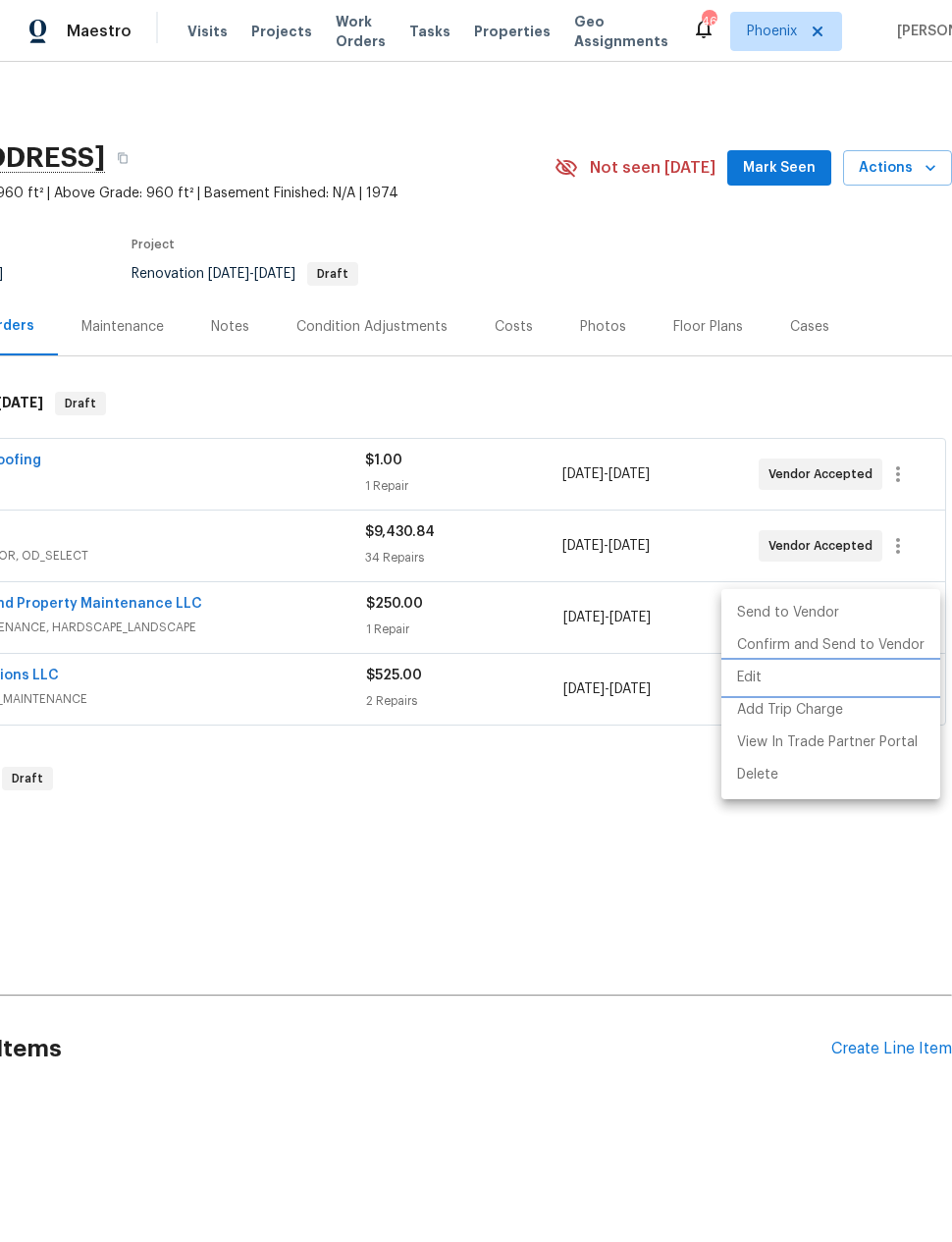click on "Edit" at bounding box center [830, 677] 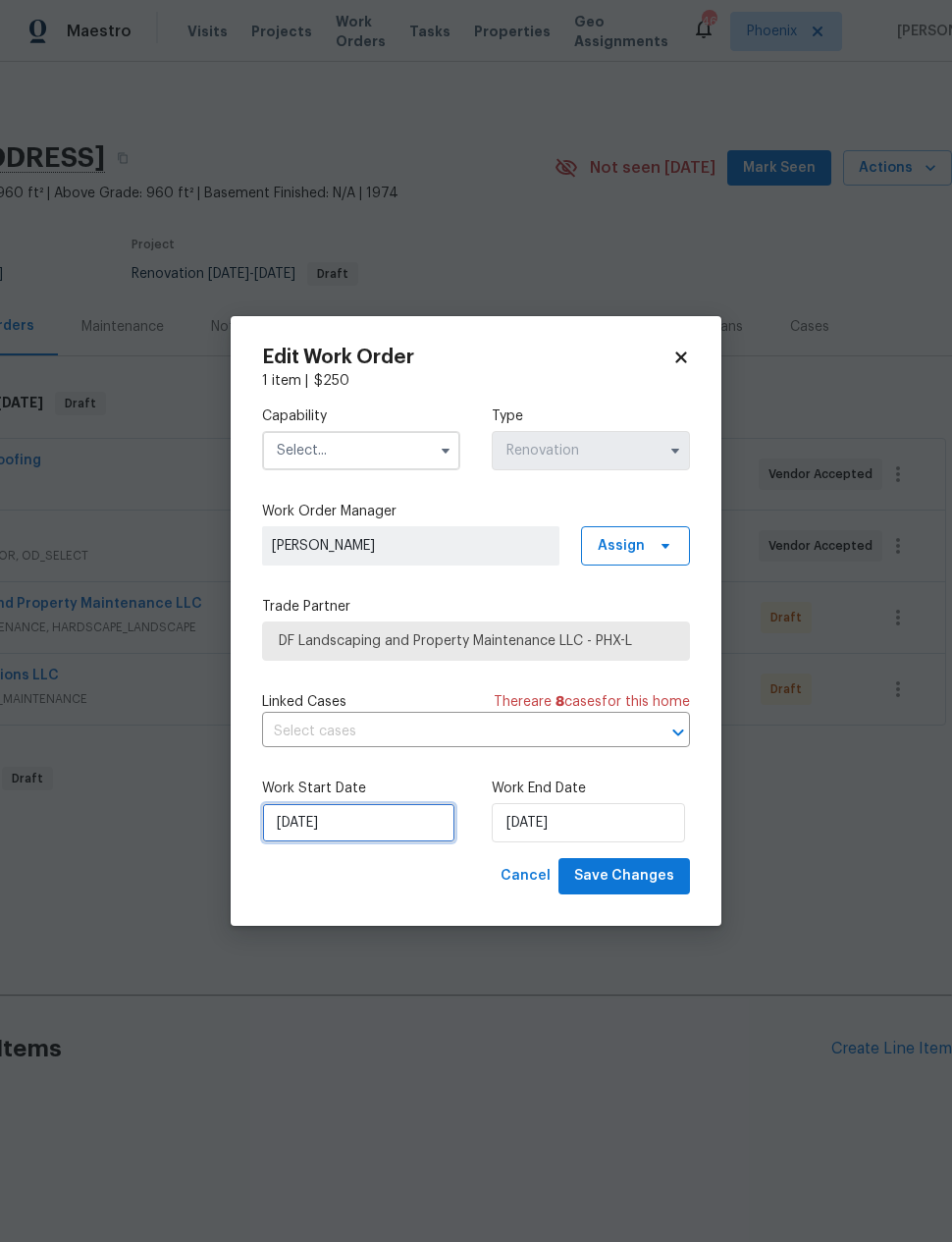 click on "[DATE]" at bounding box center (358, 823) 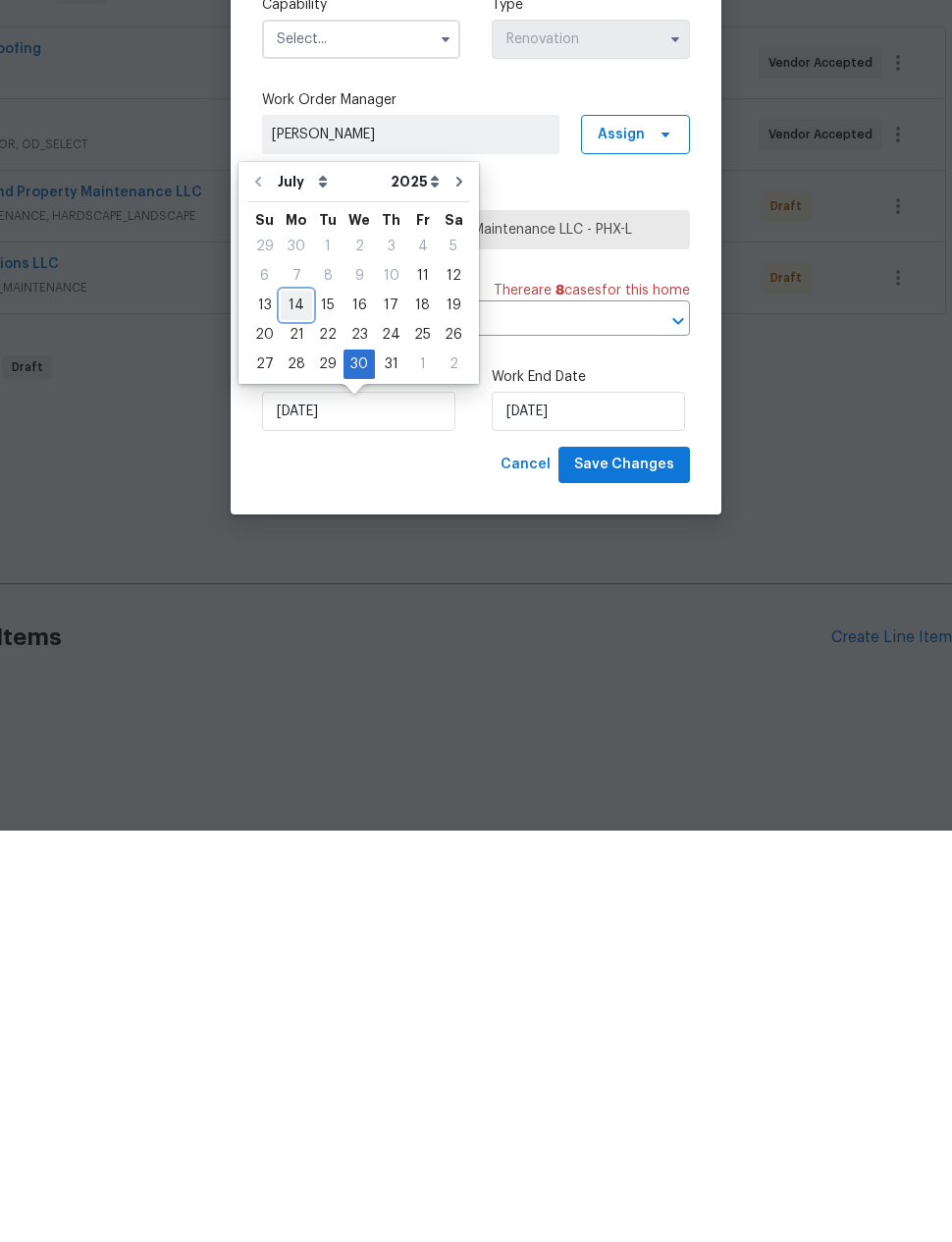 click on "14" at bounding box center (296, 717) 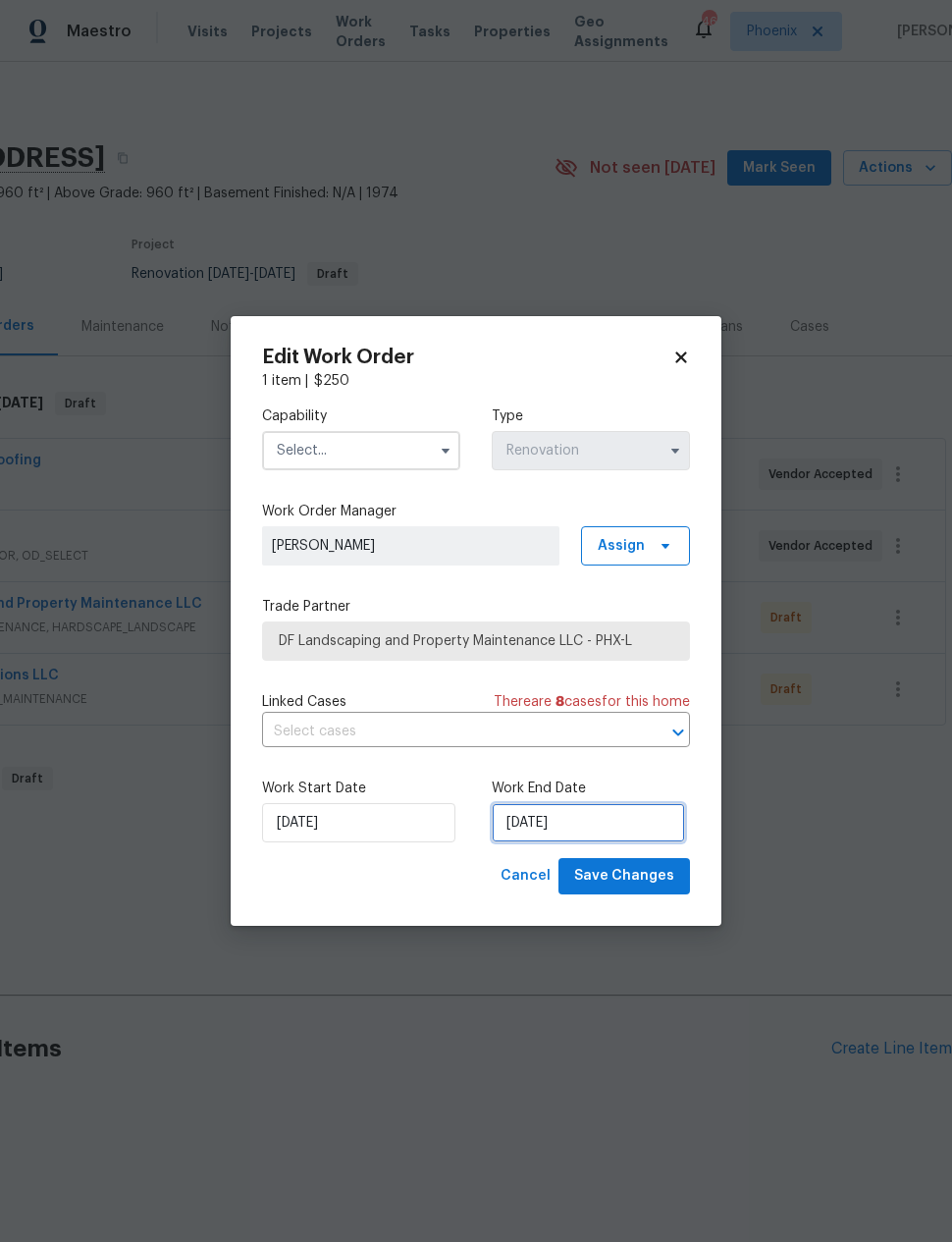 click on "[DATE]" at bounding box center [588, 823] 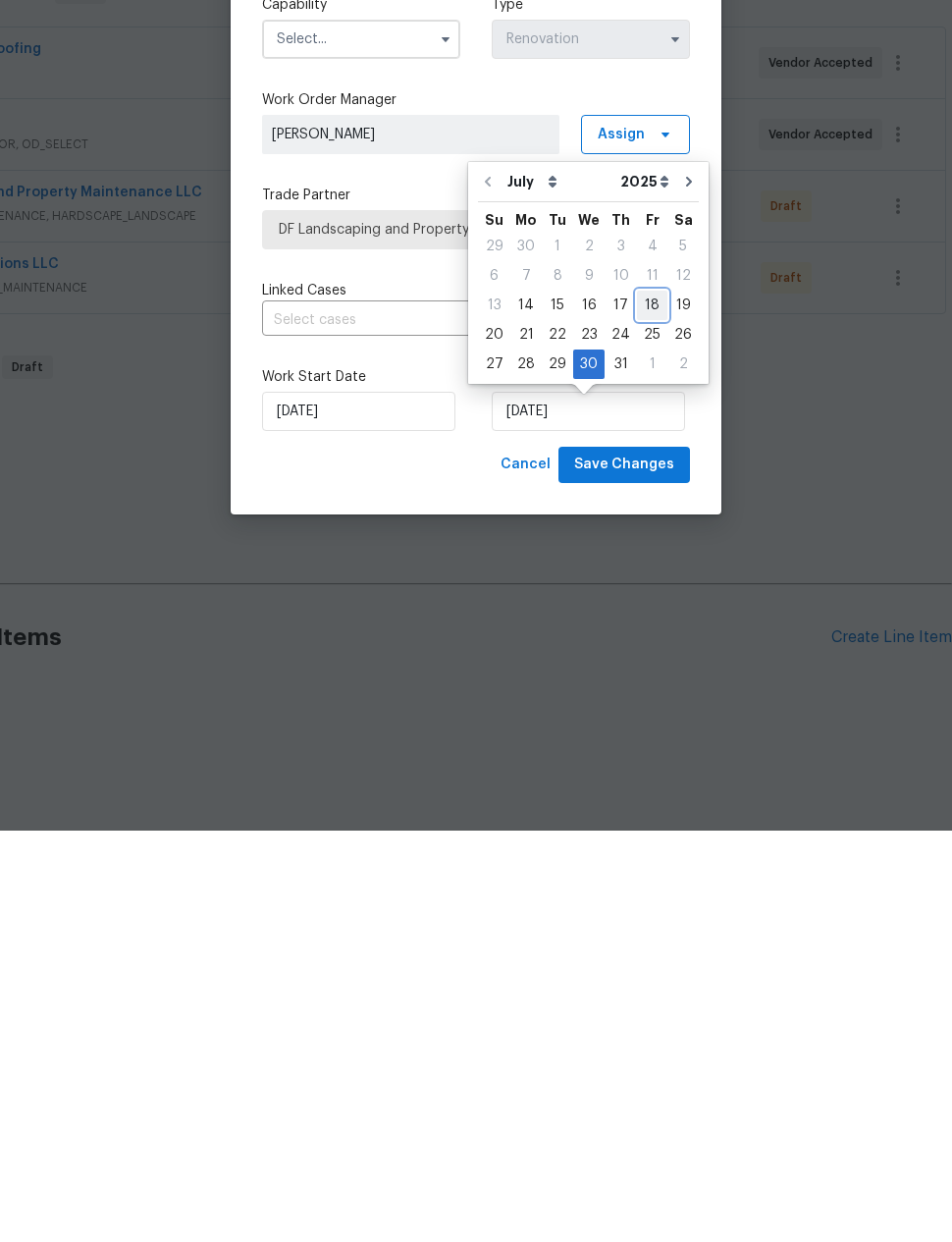click on "18" at bounding box center [652, 717] 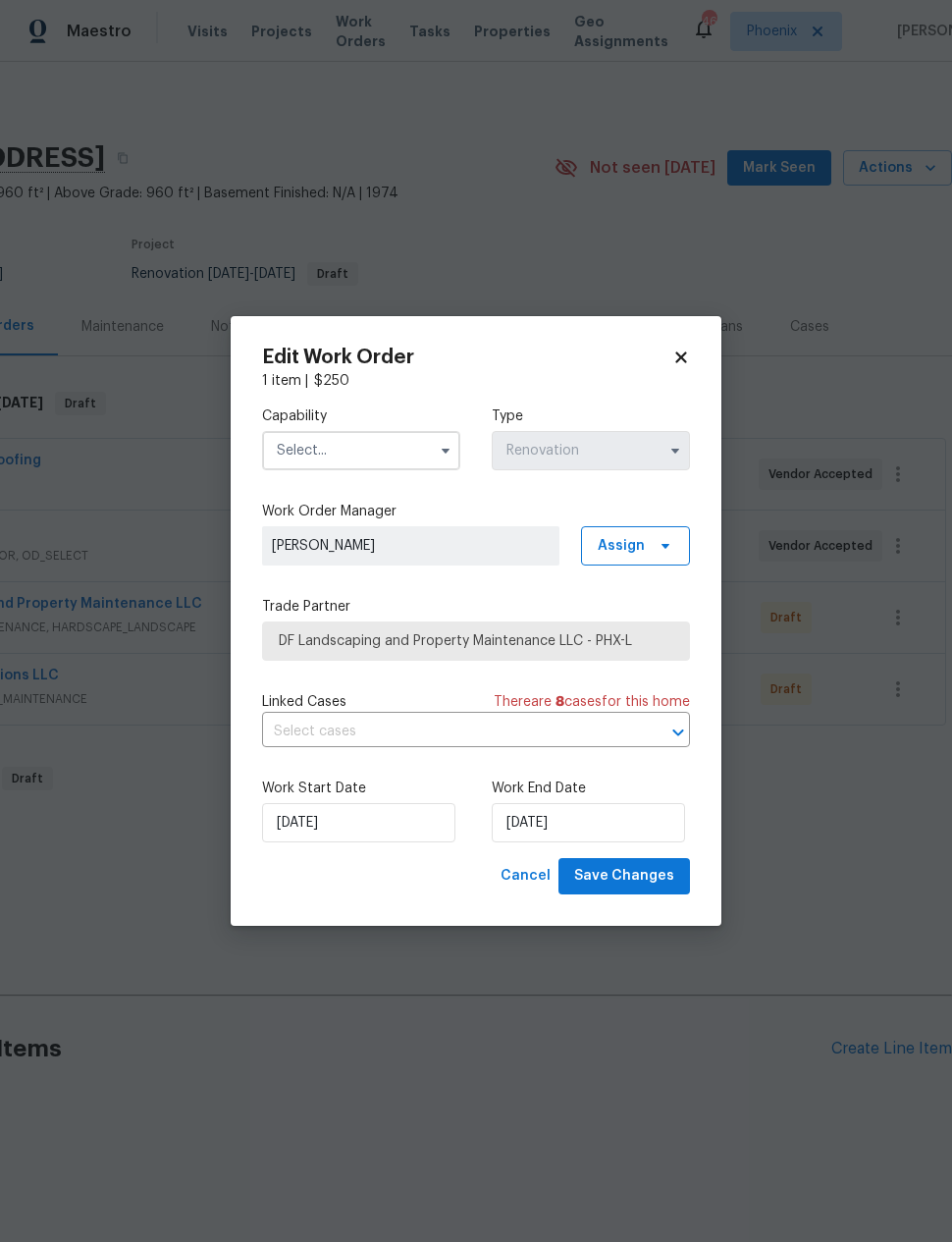 click at bounding box center [361, 451] 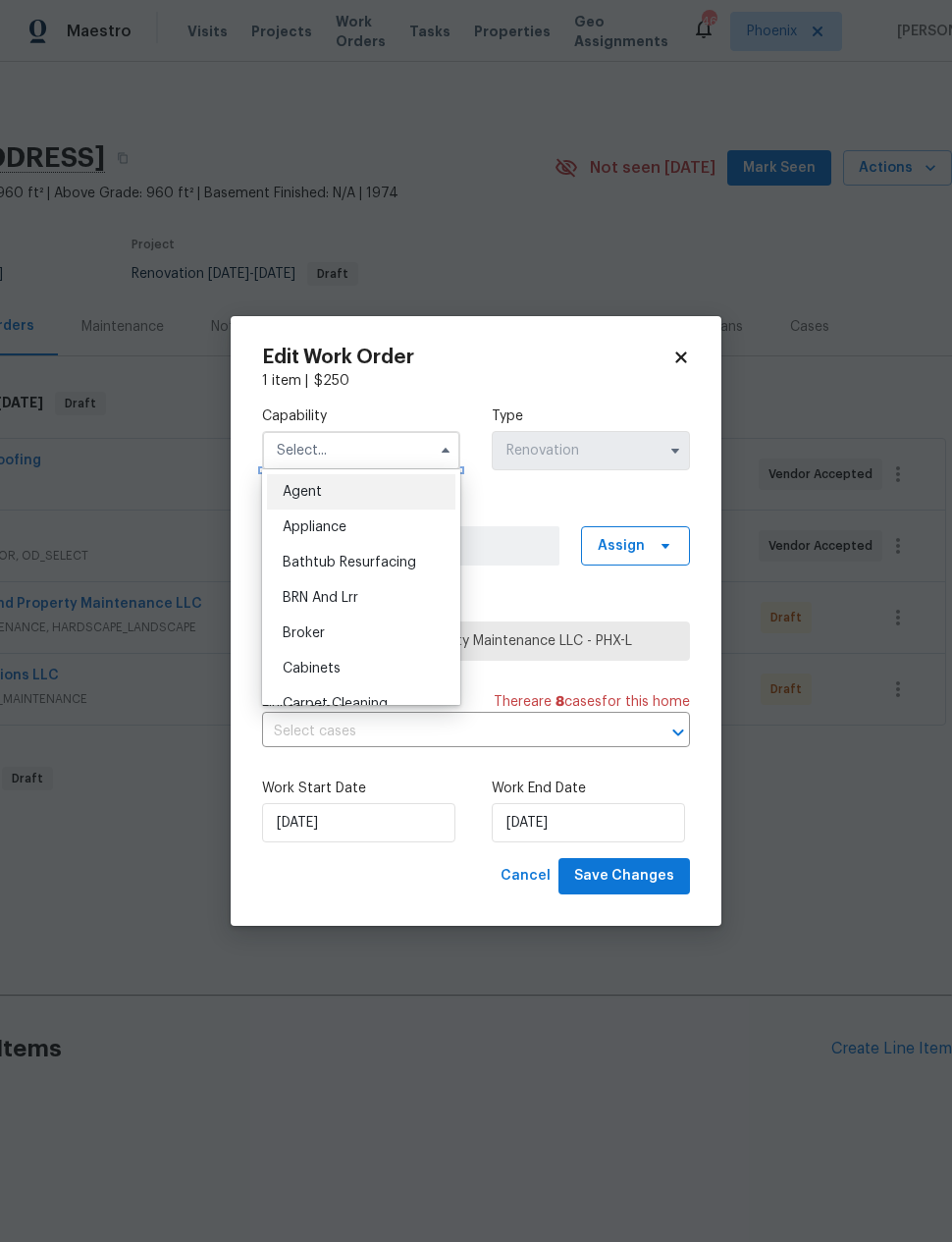 scroll, scrollTop: 0, scrollLeft: 0, axis: both 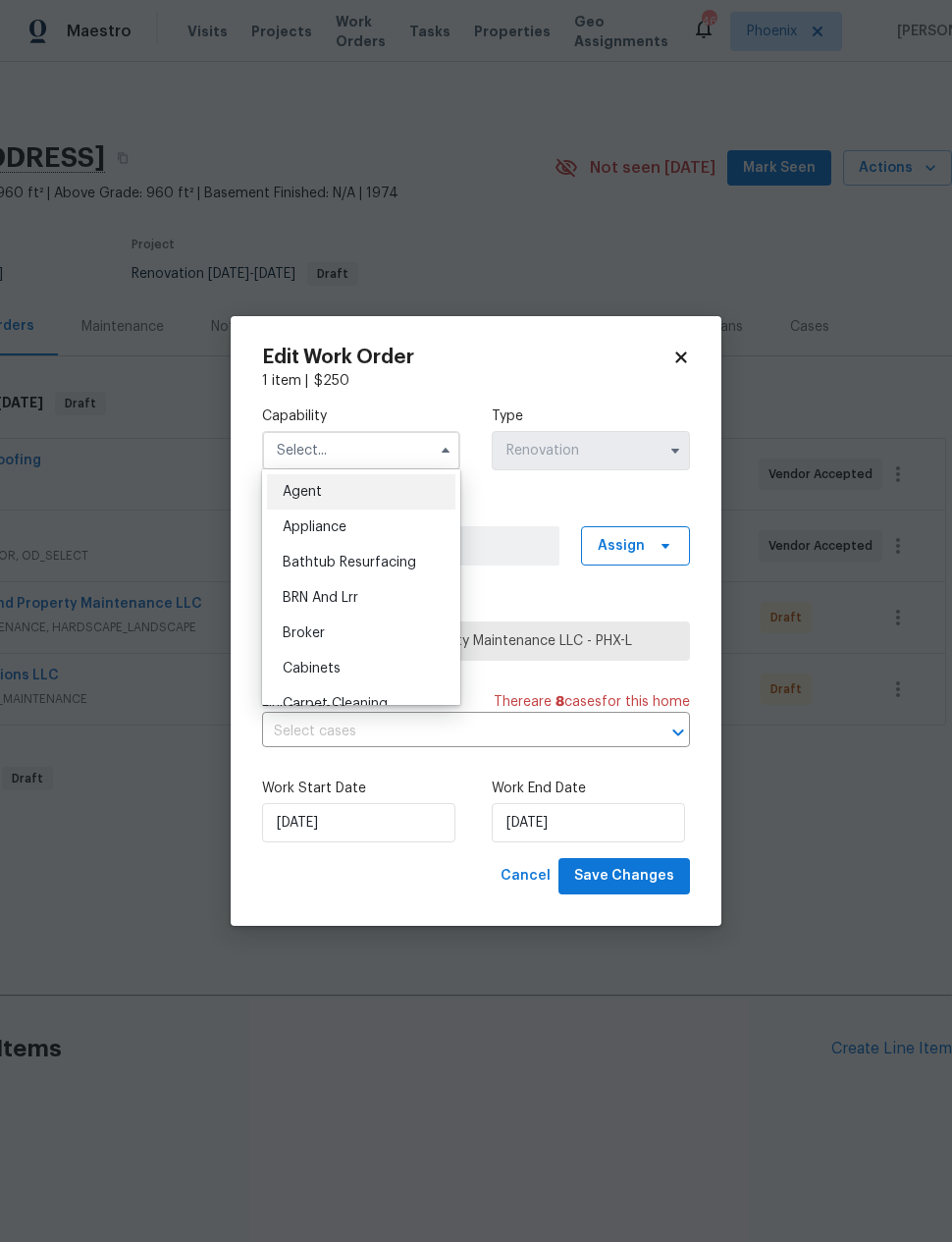click 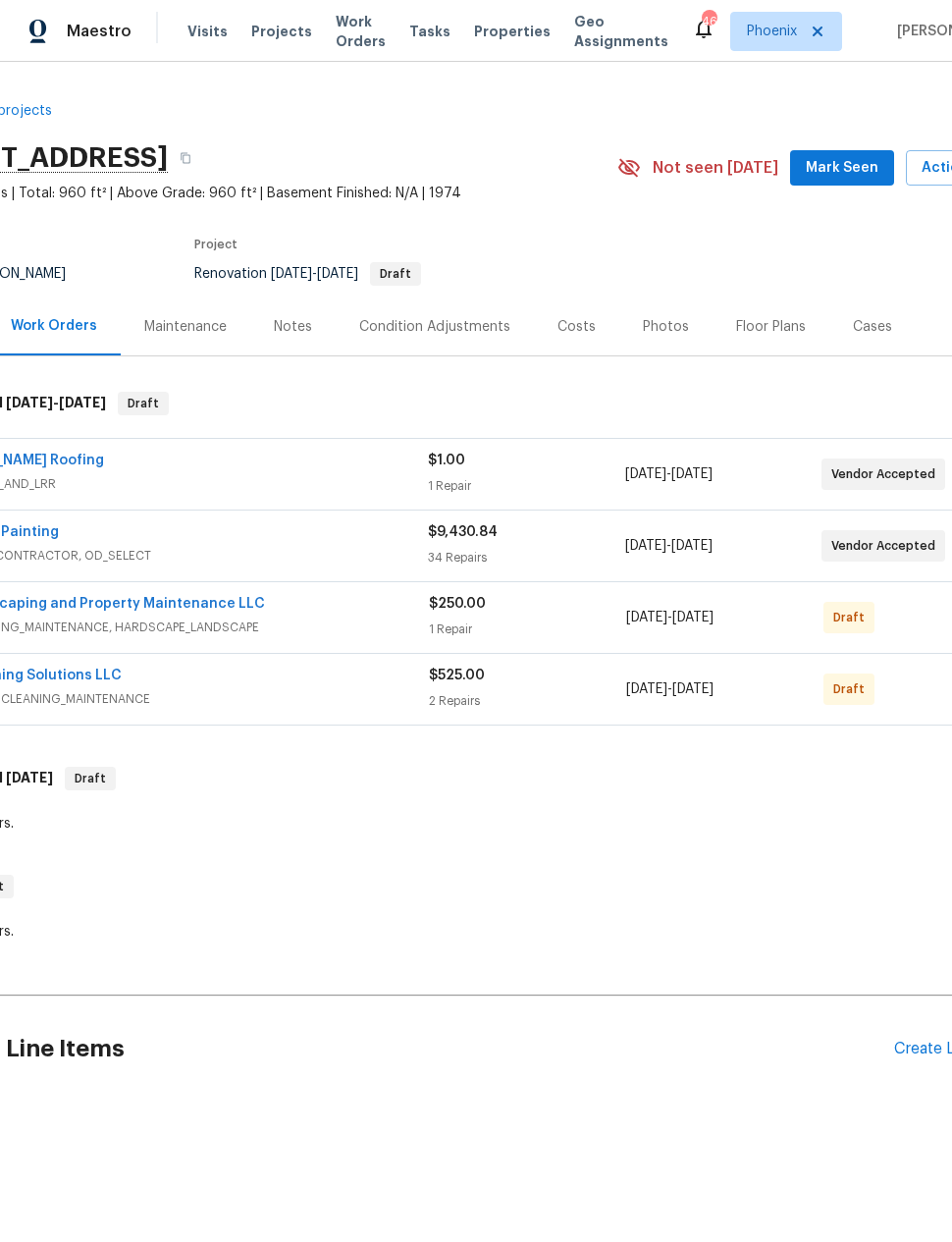 scroll, scrollTop: 0, scrollLeft: 132, axis: horizontal 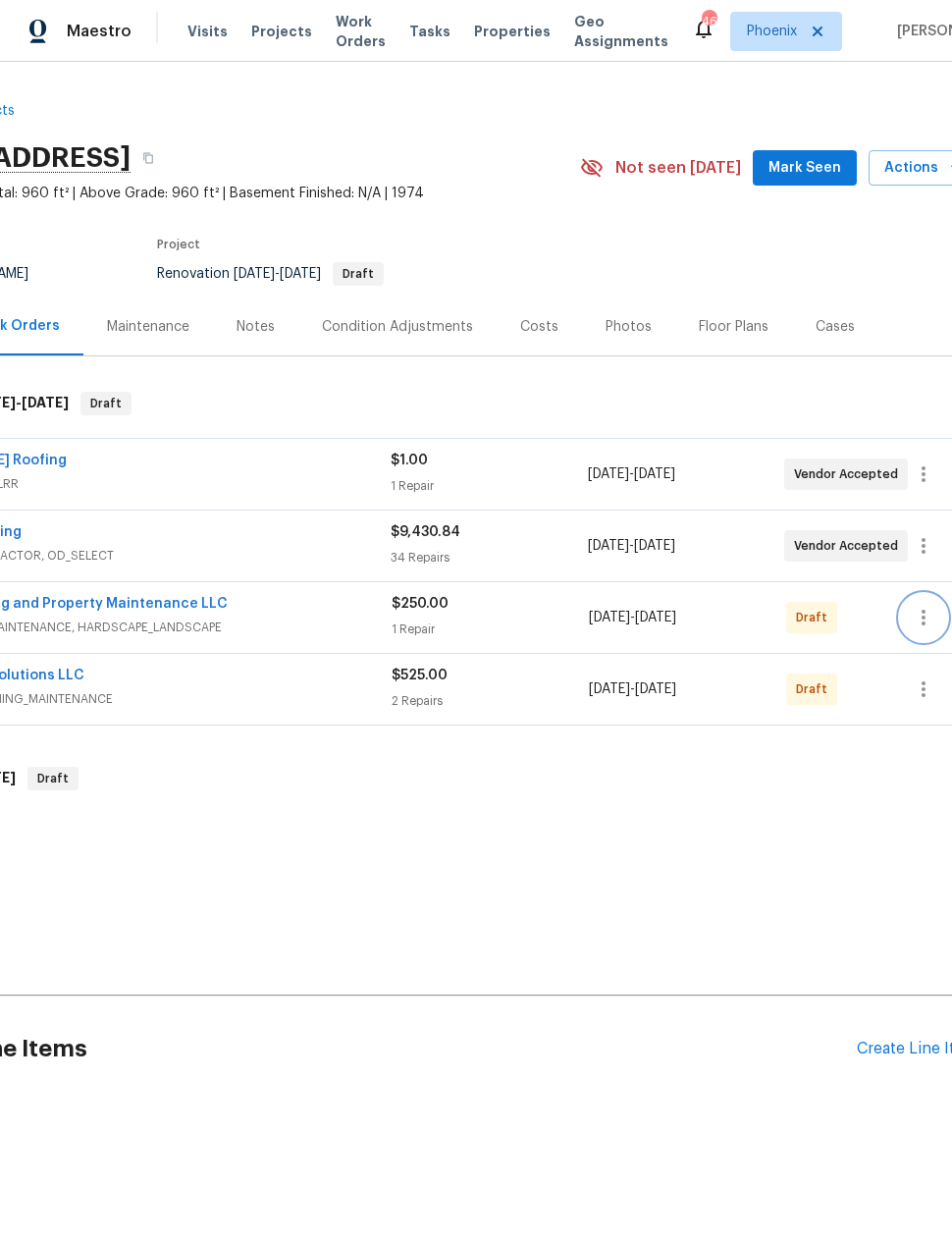 click 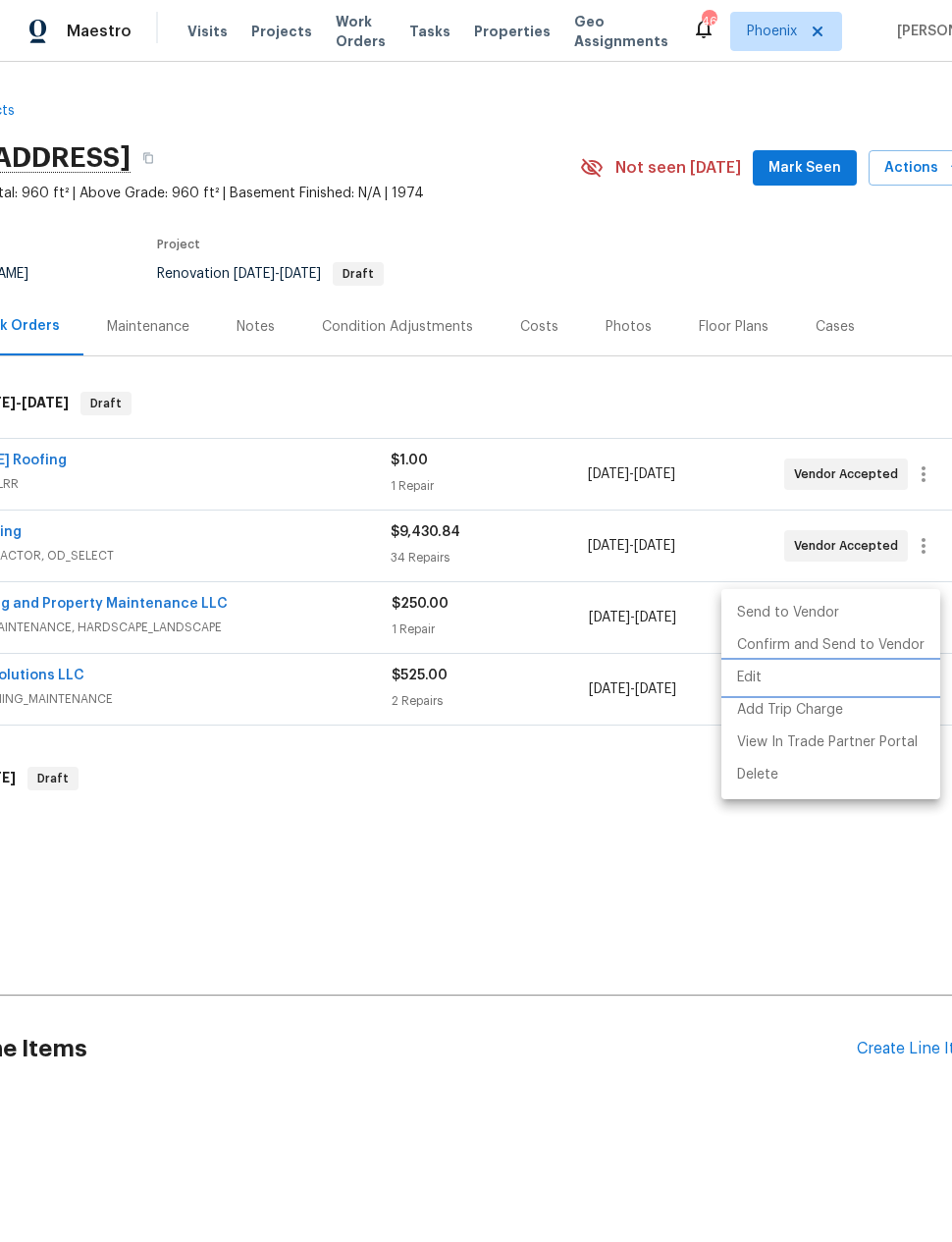 click on "Edit" at bounding box center (830, 677) 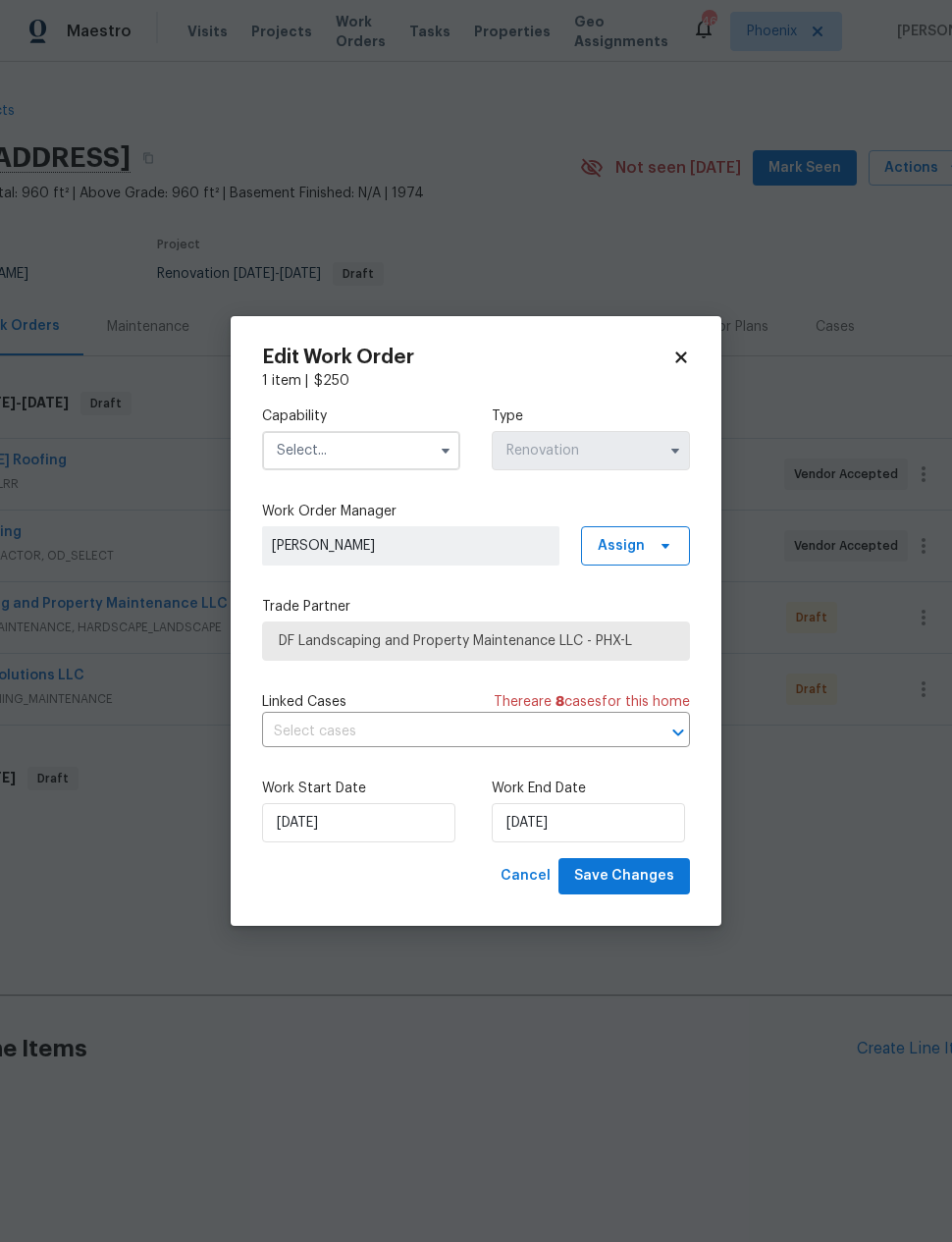 click at bounding box center [361, 451] 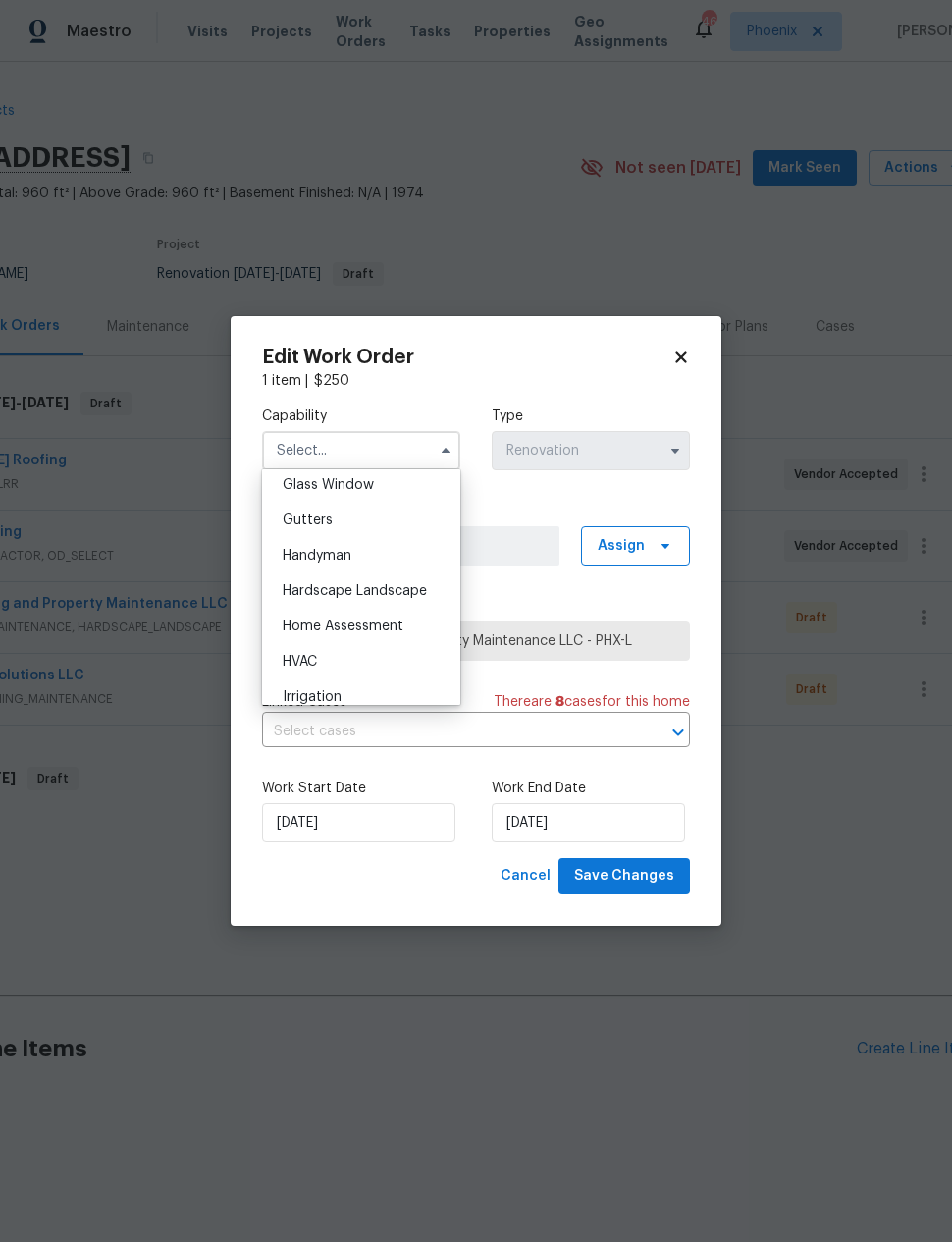 scroll, scrollTop: 1028, scrollLeft: 0, axis: vertical 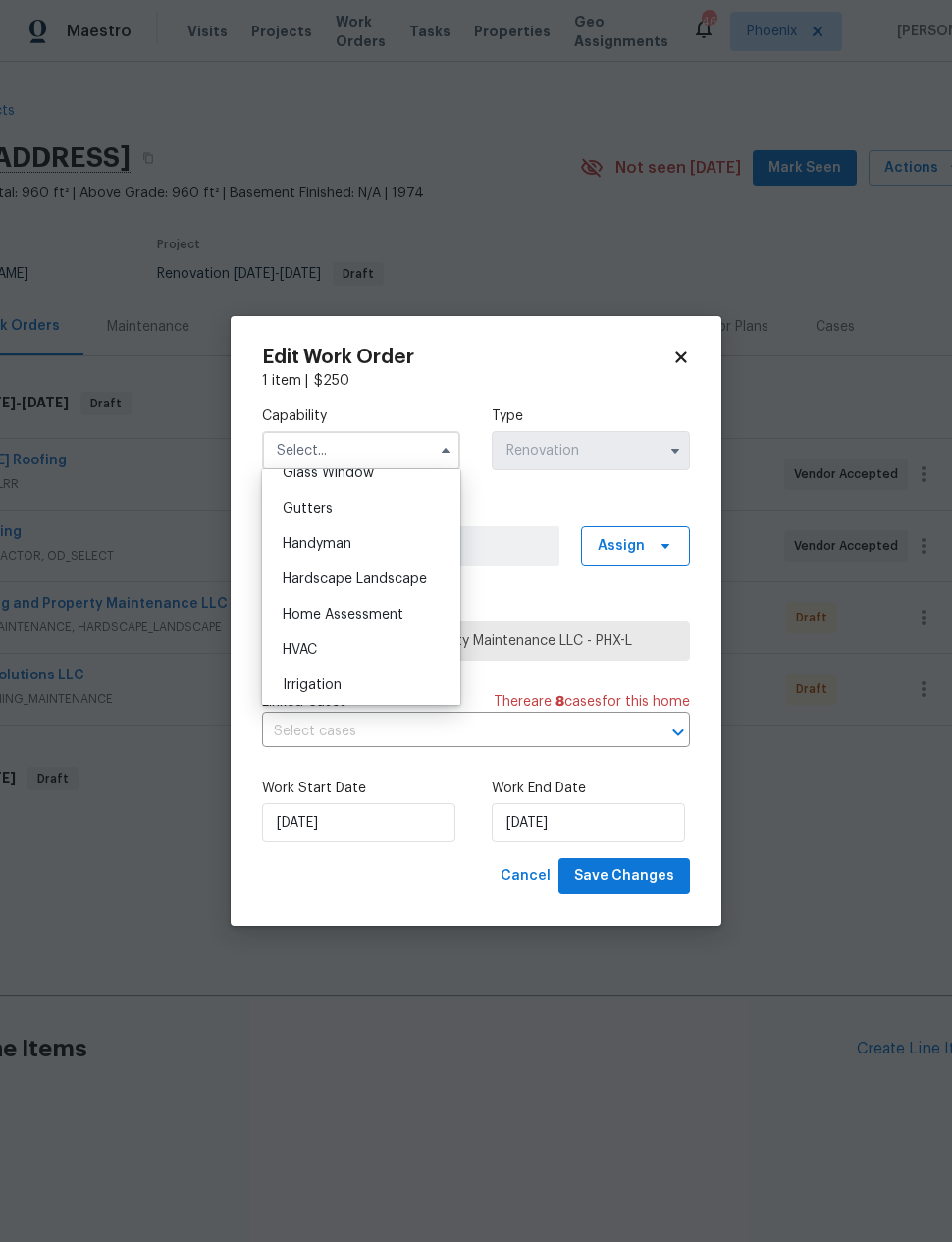 click on "Hardscape Landscape" at bounding box center (354, 579) 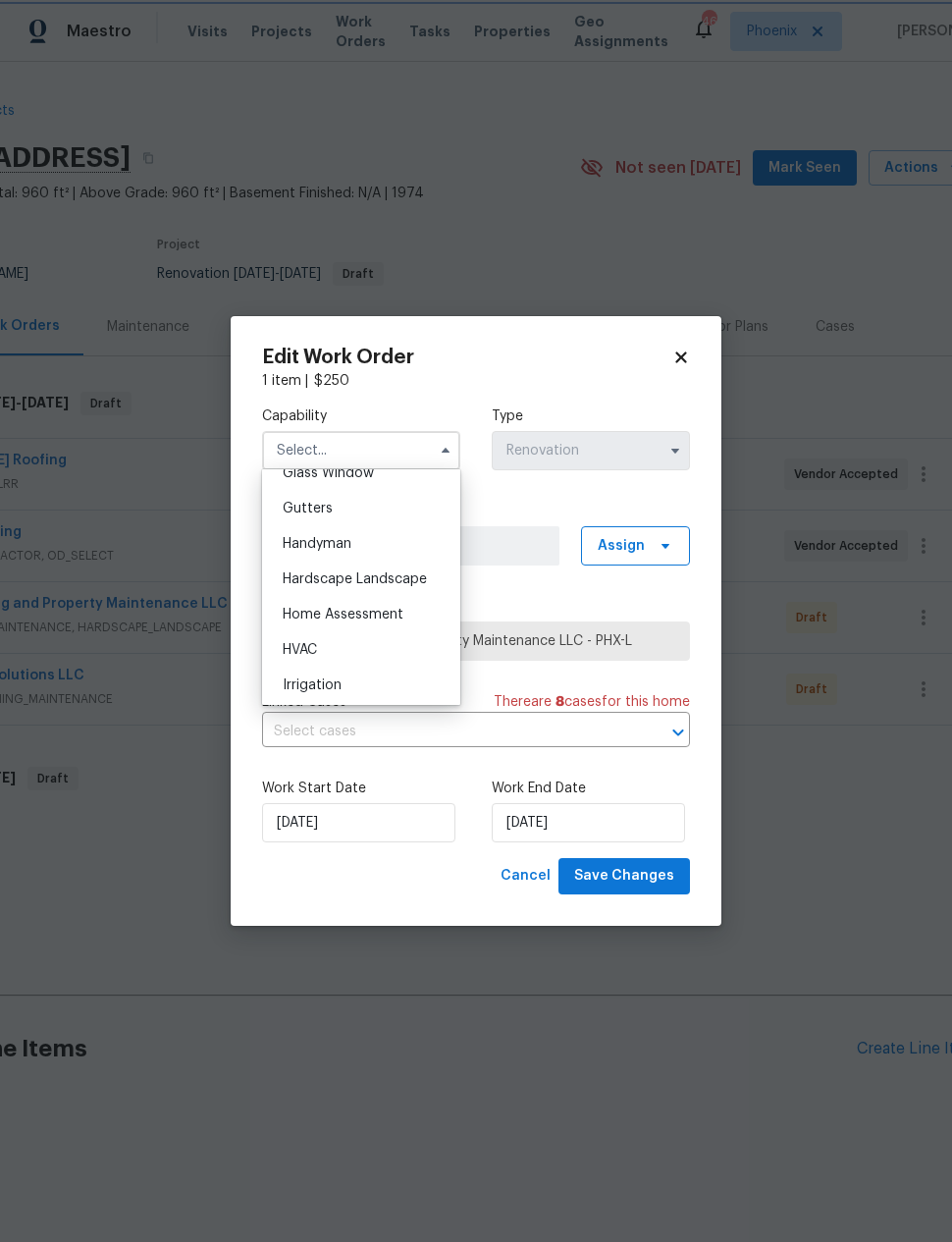 type on "Hardscape Landscape" 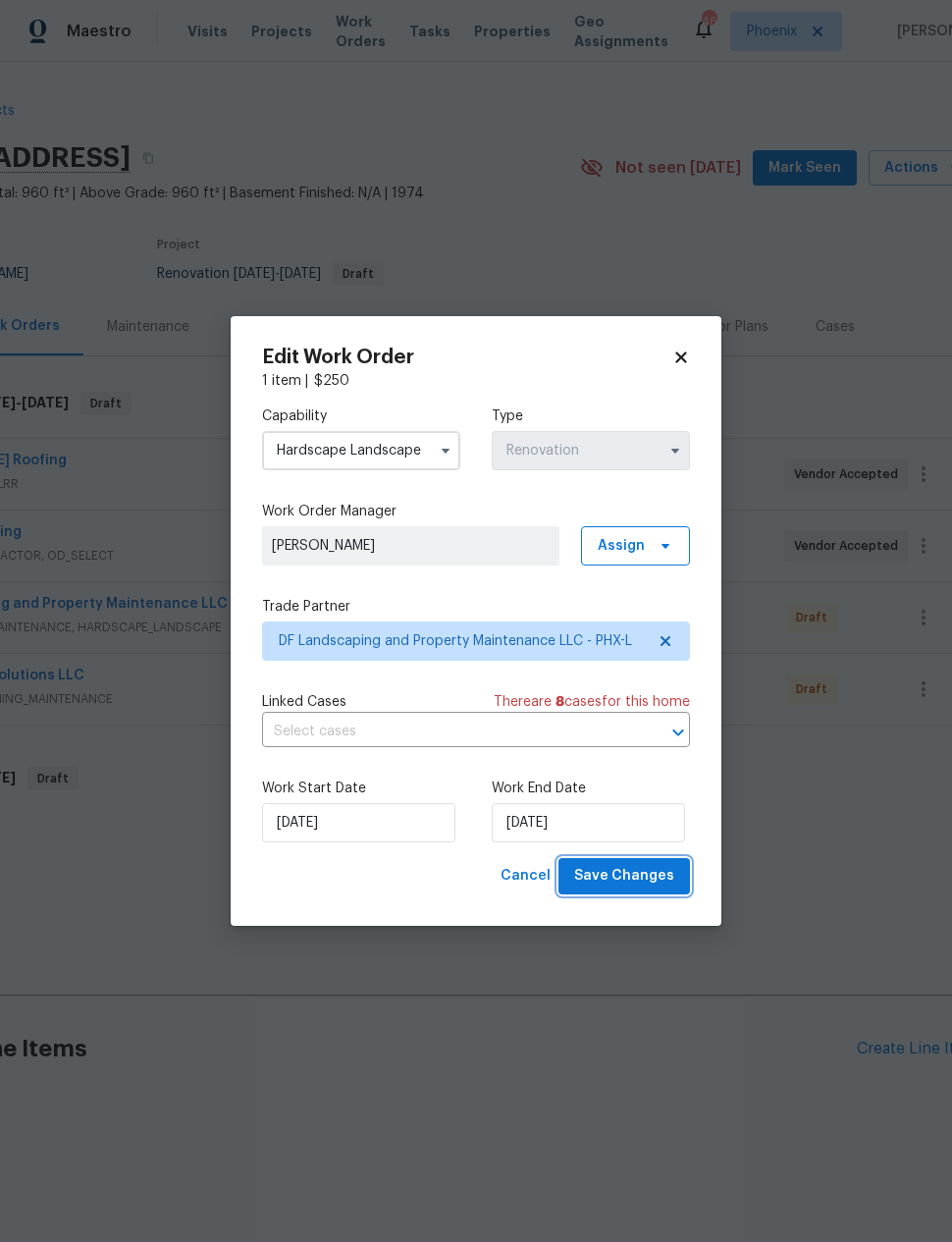 click on "Save Changes" at bounding box center (624, 876) 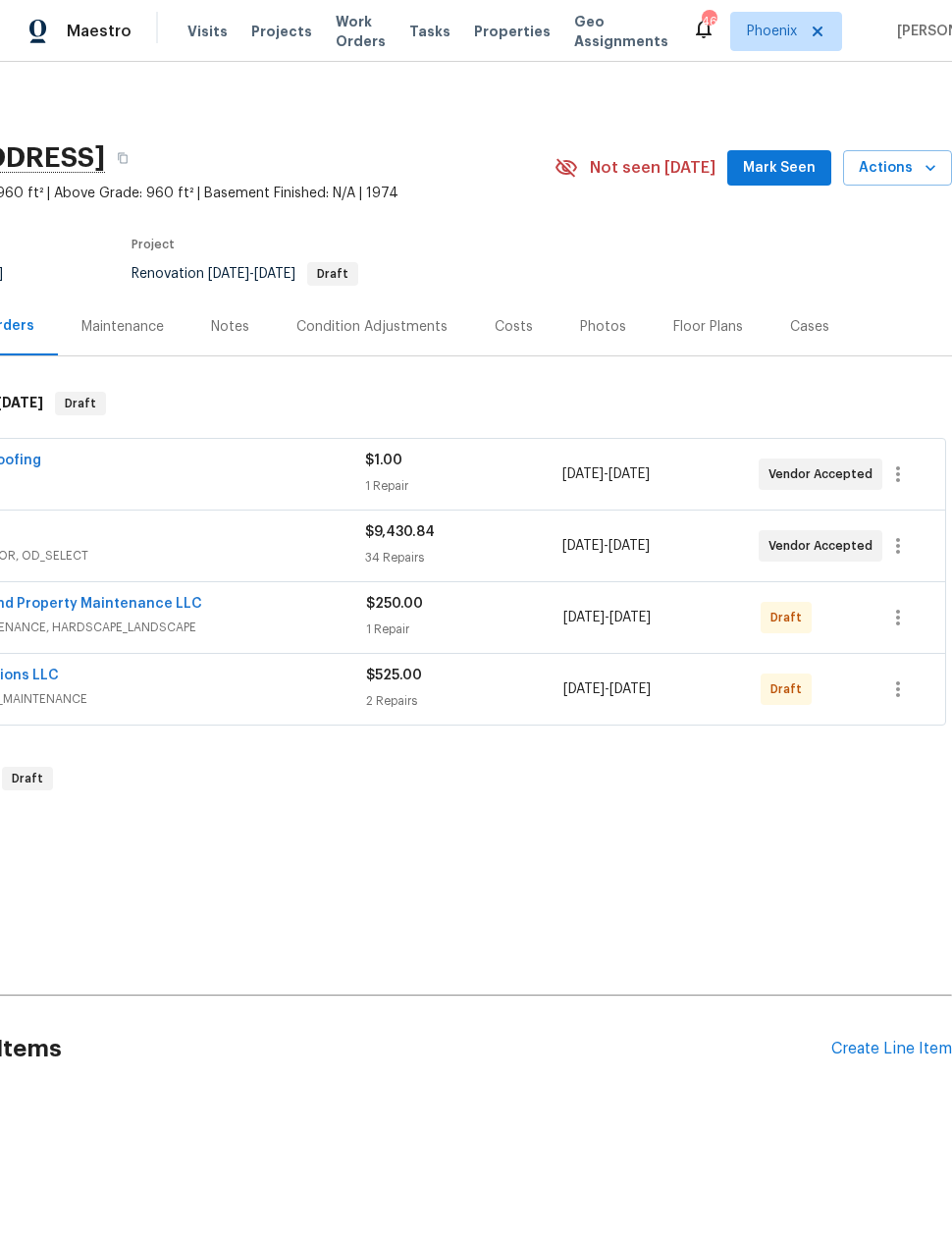 scroll, scrollTop: 0, scrollLeft: 157, axis: horizontal 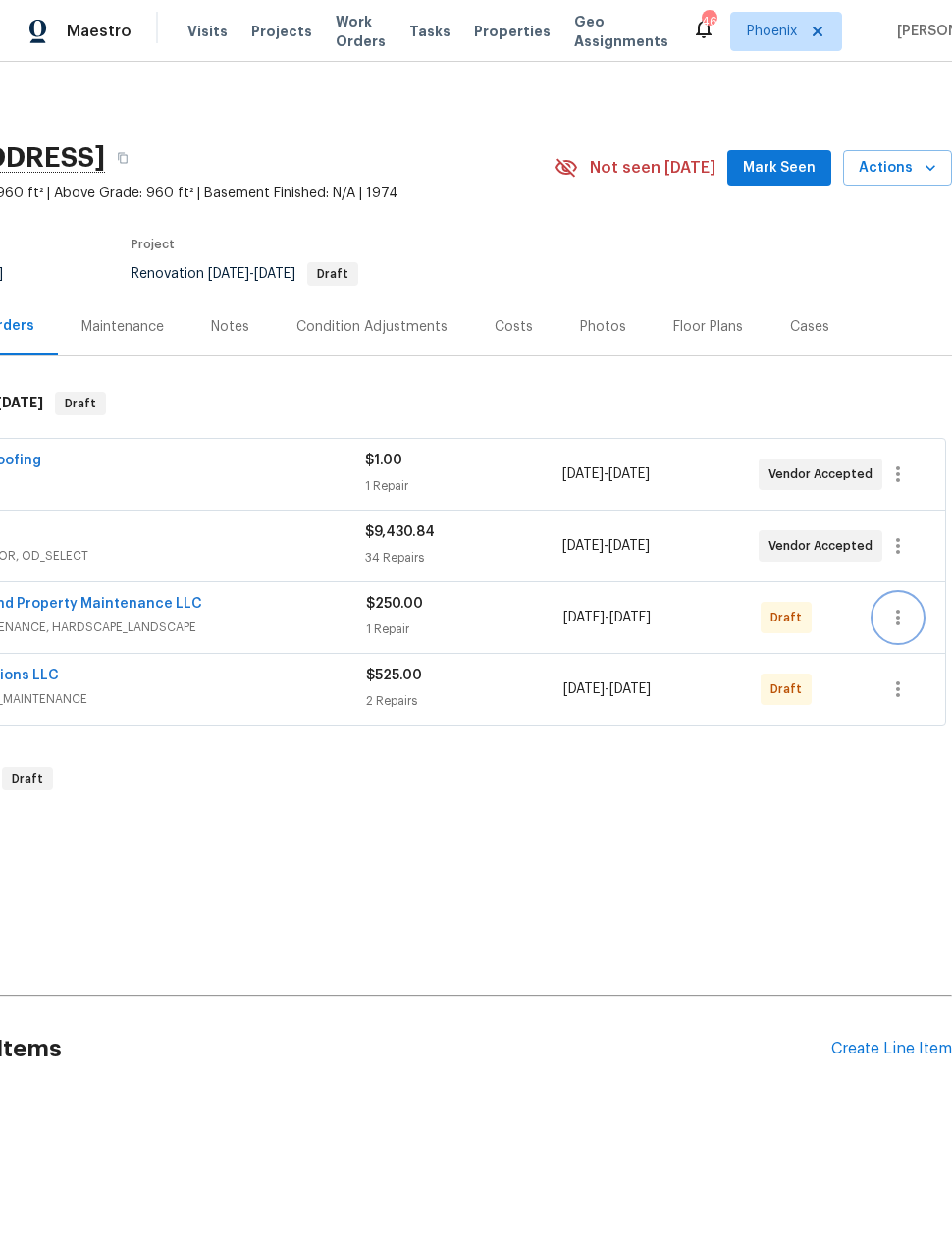 click 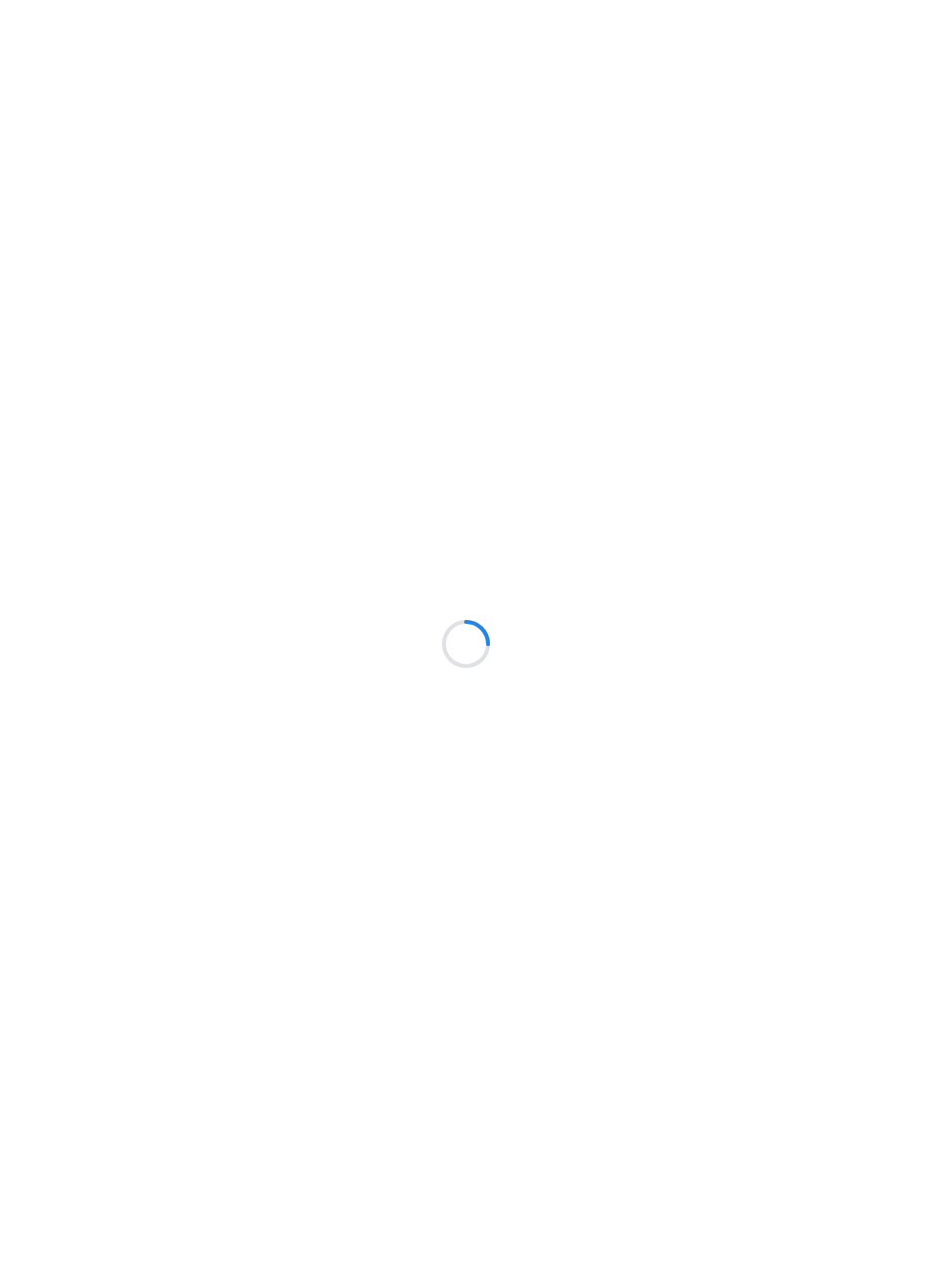 scroll, scrollTop: 0, scrollLeft: 0, axis: both 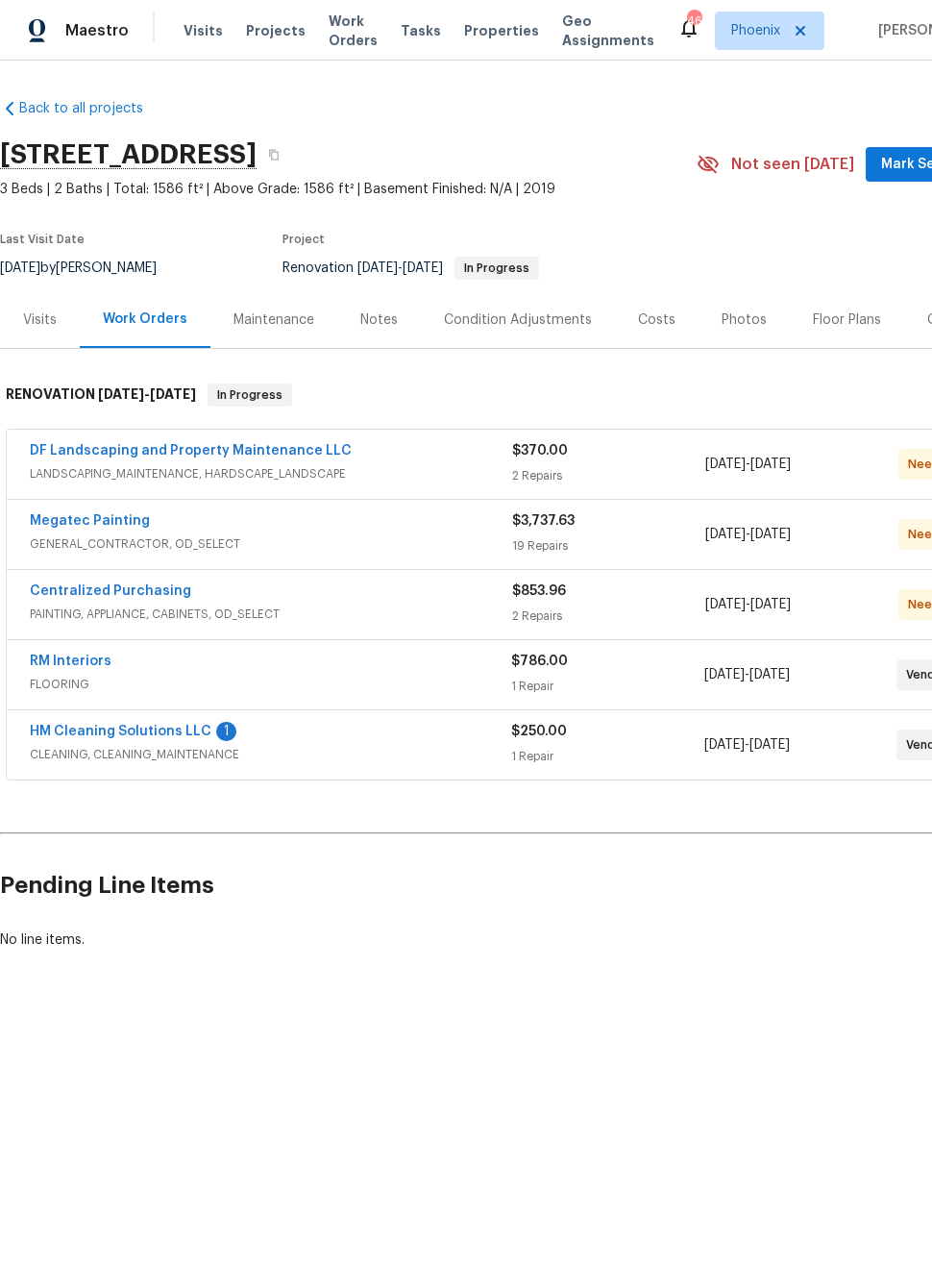 click on "HM Cleaning Solutions LLC" at bounding box center [120, 731] 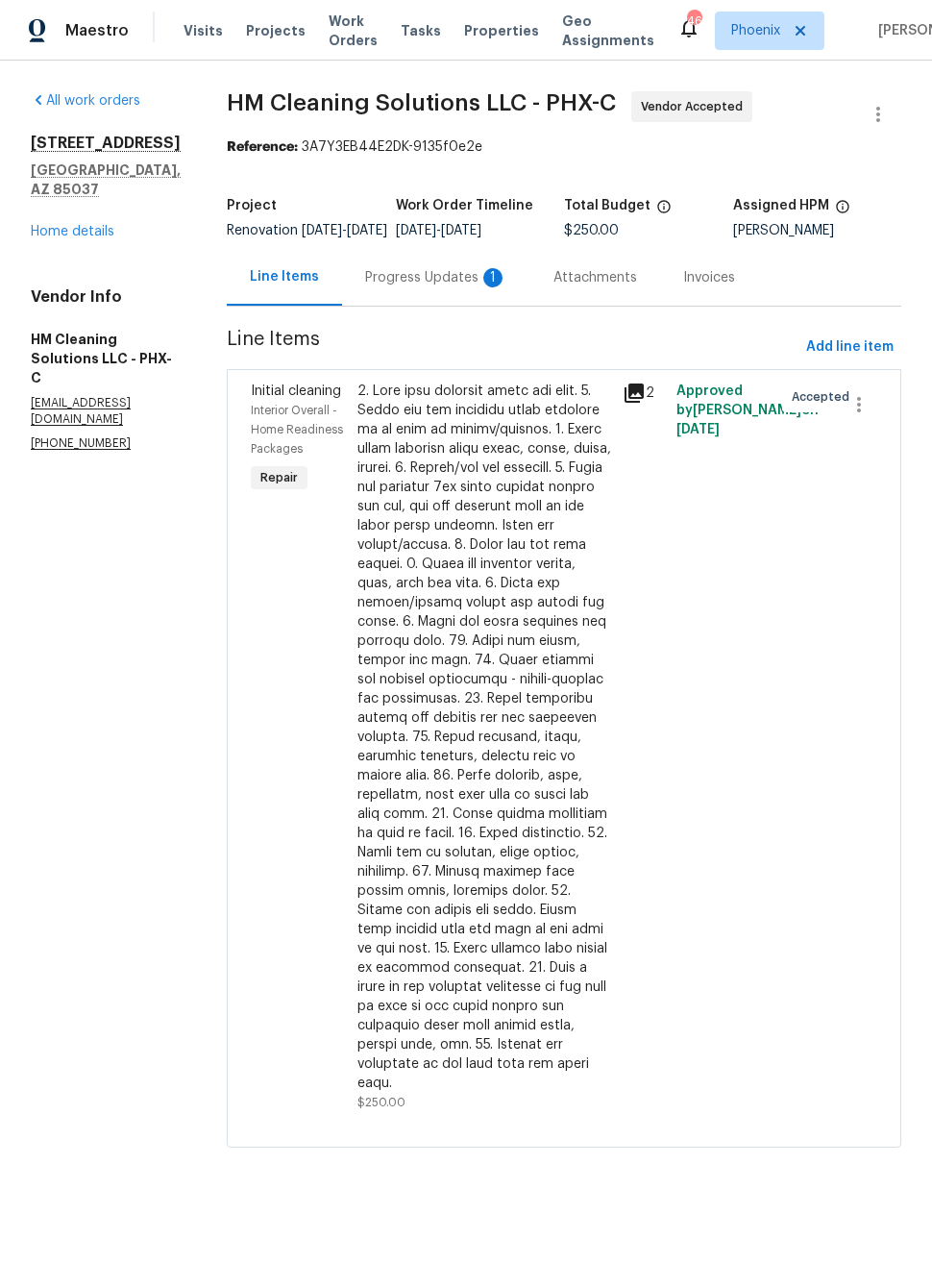 click on "Progress Updates 1" at bounding box center (436, 278) 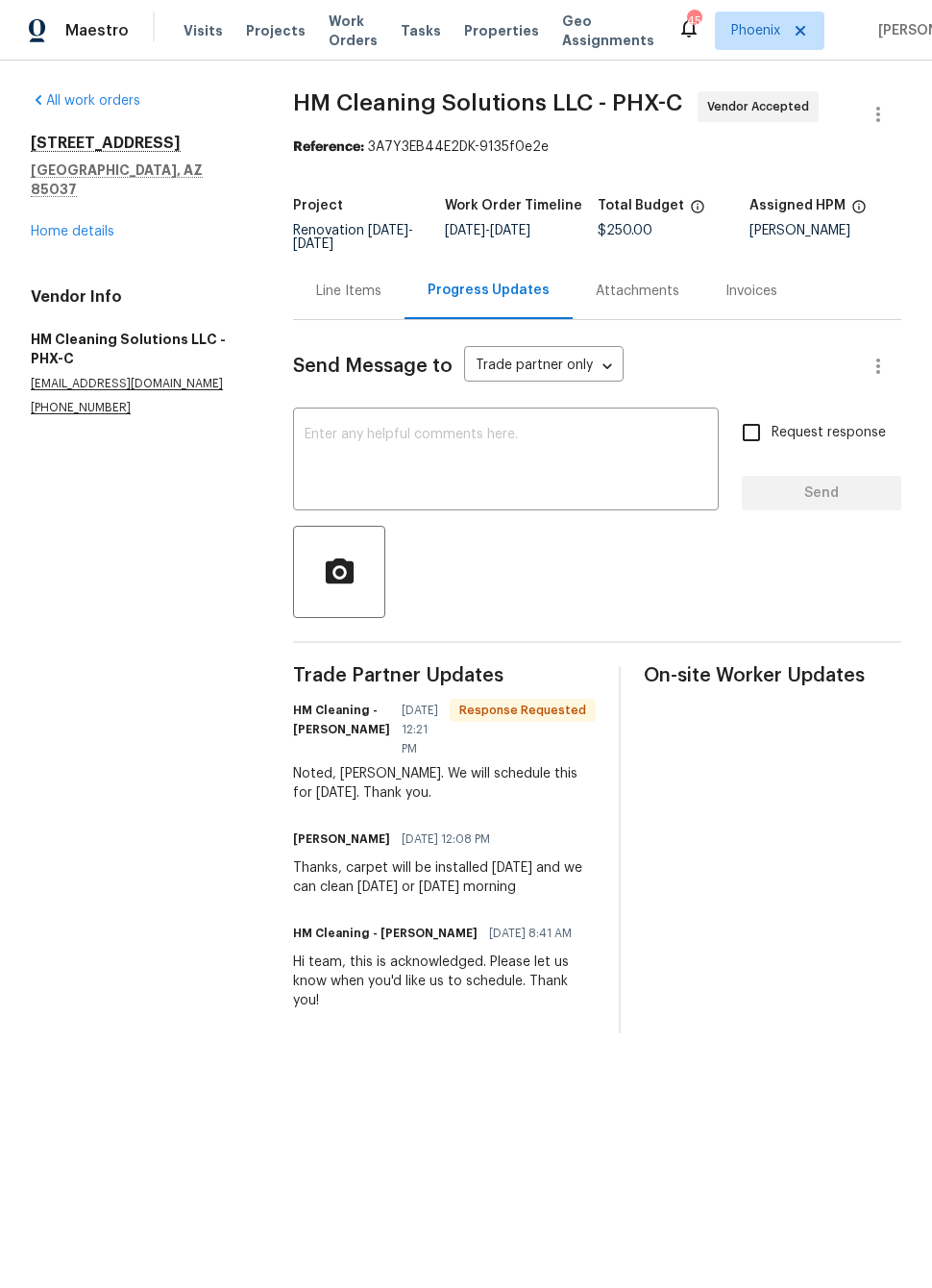 click at bounding box center (505, 461) 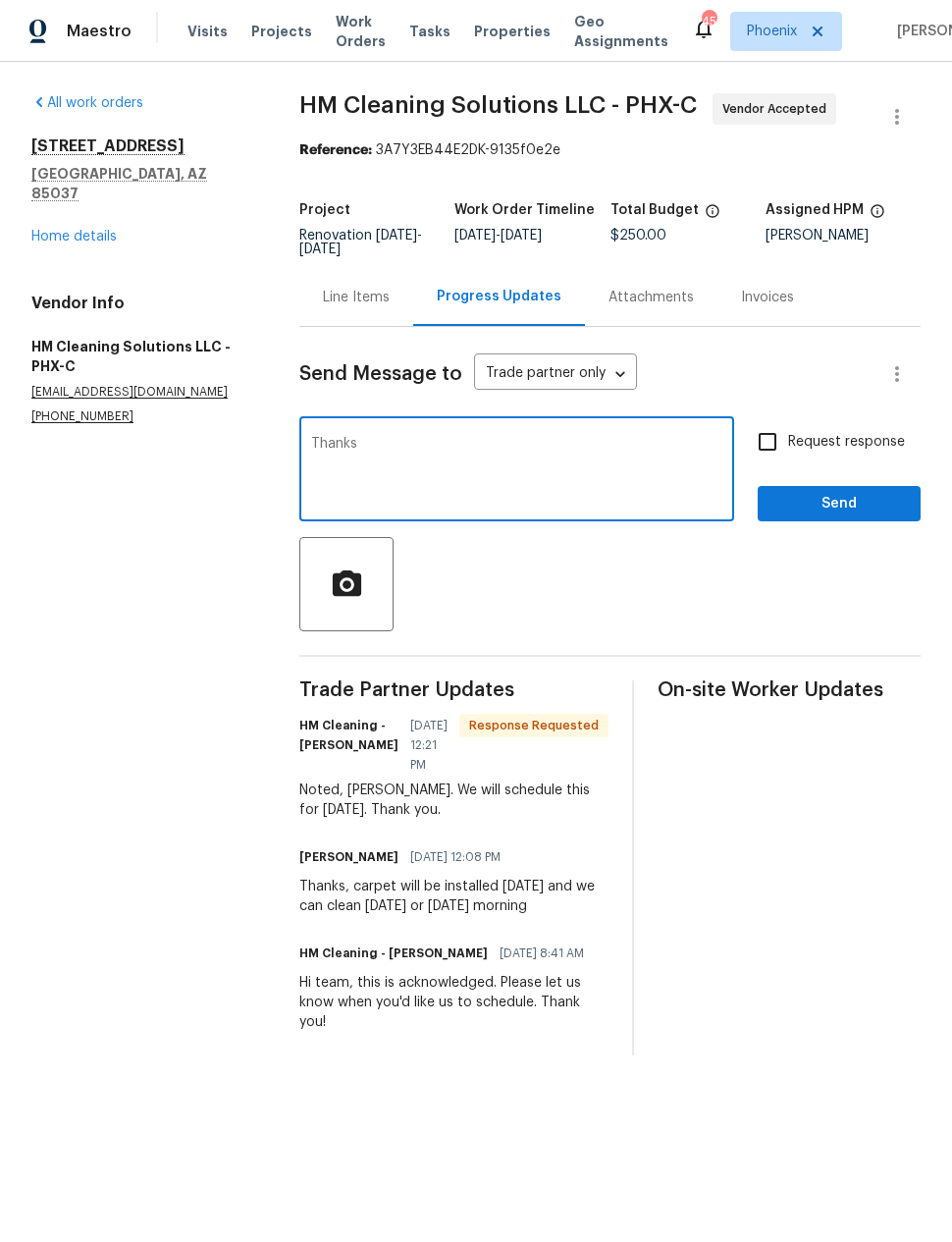 type on "Thanks" 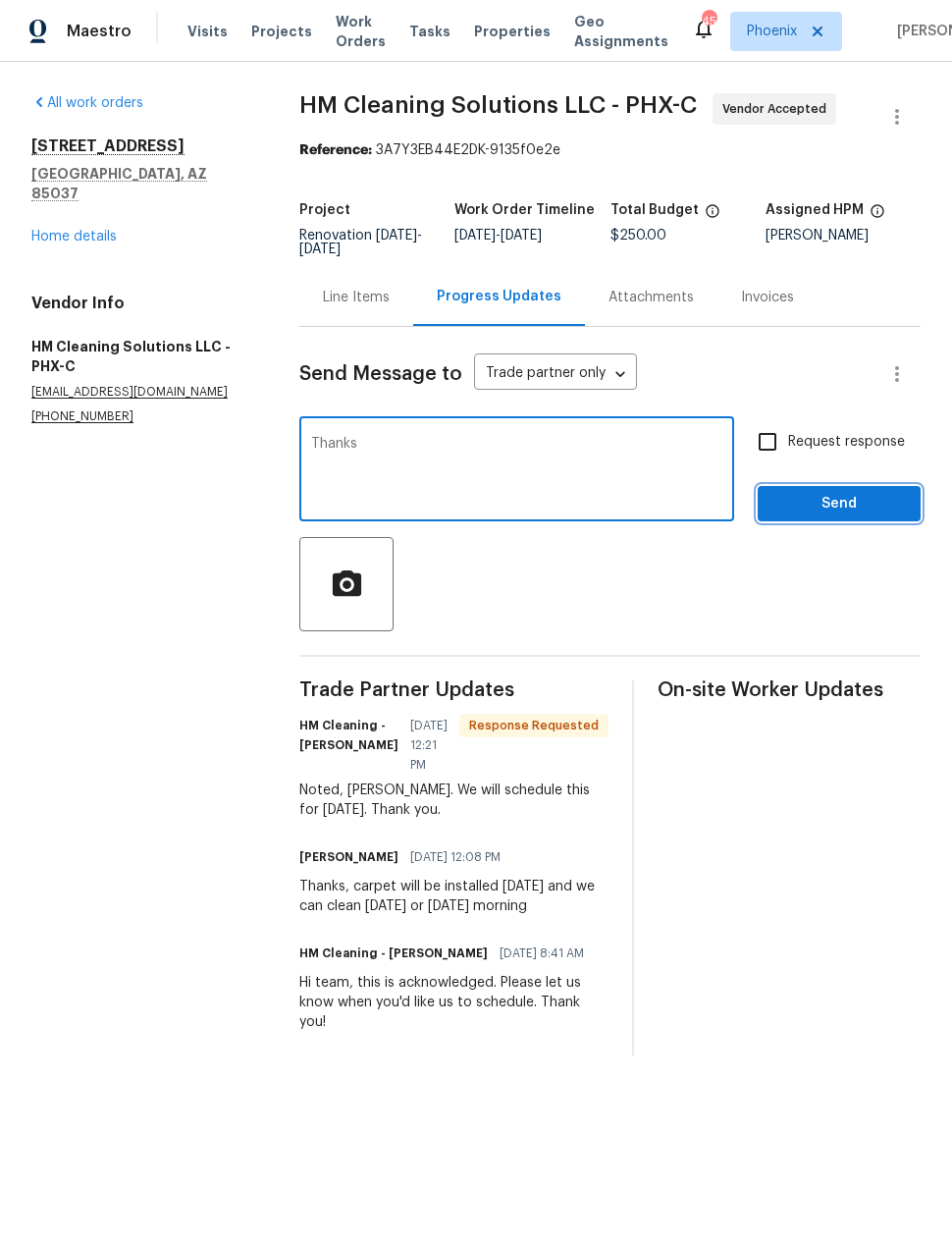 click on "Send" at bounding box center [839, 504] 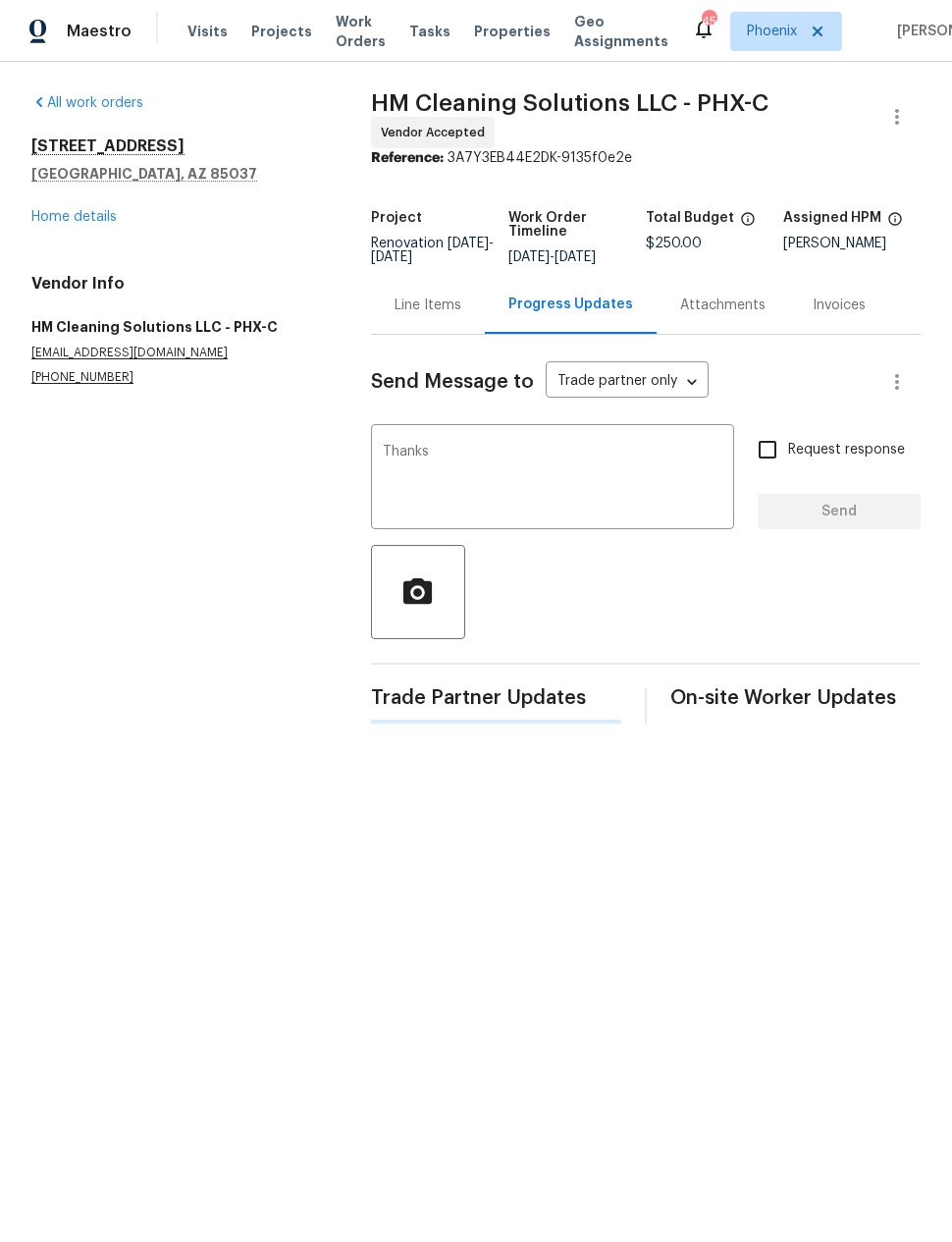 type 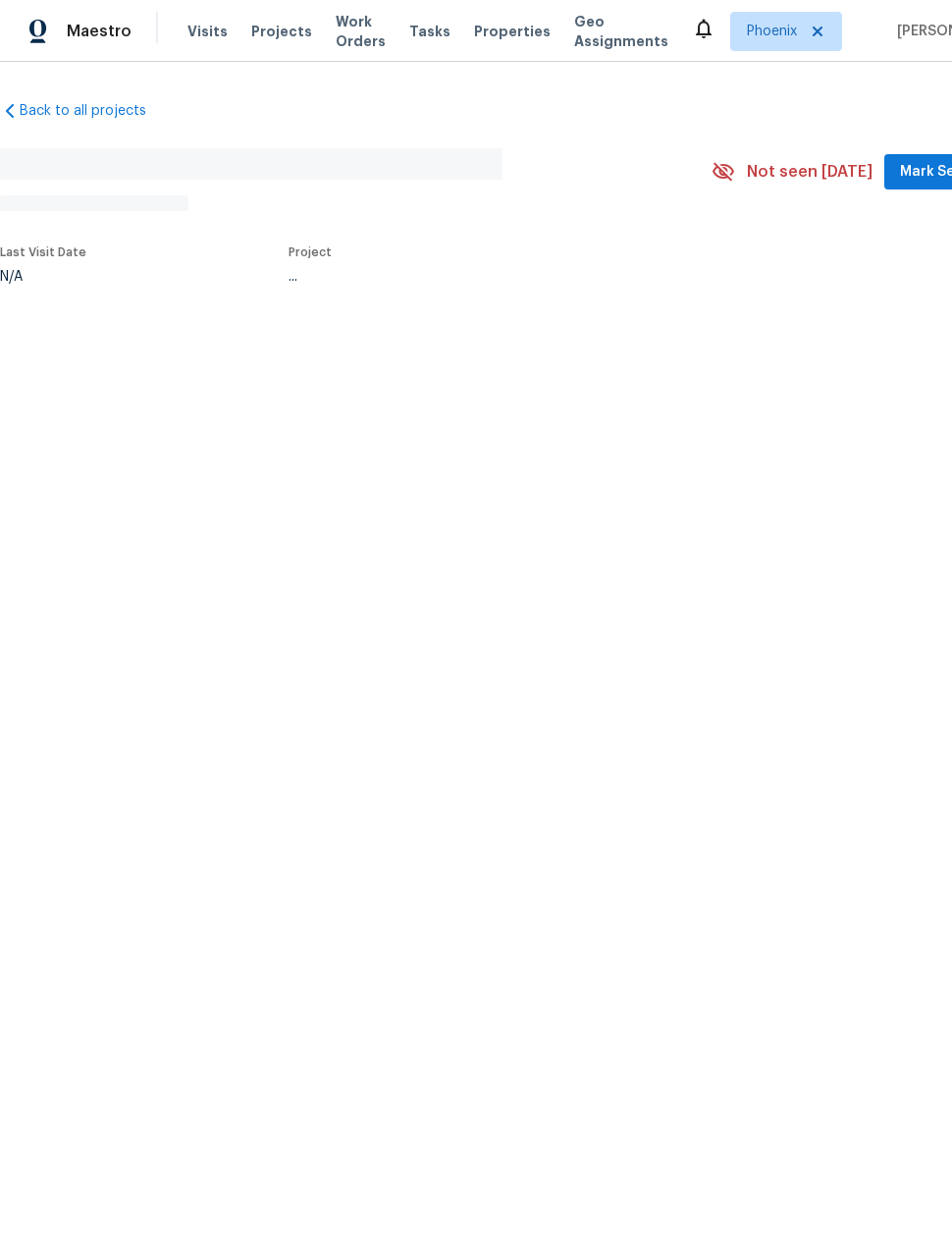 scroll, scrollTop: 0, scrollLeft: 0, axis: both 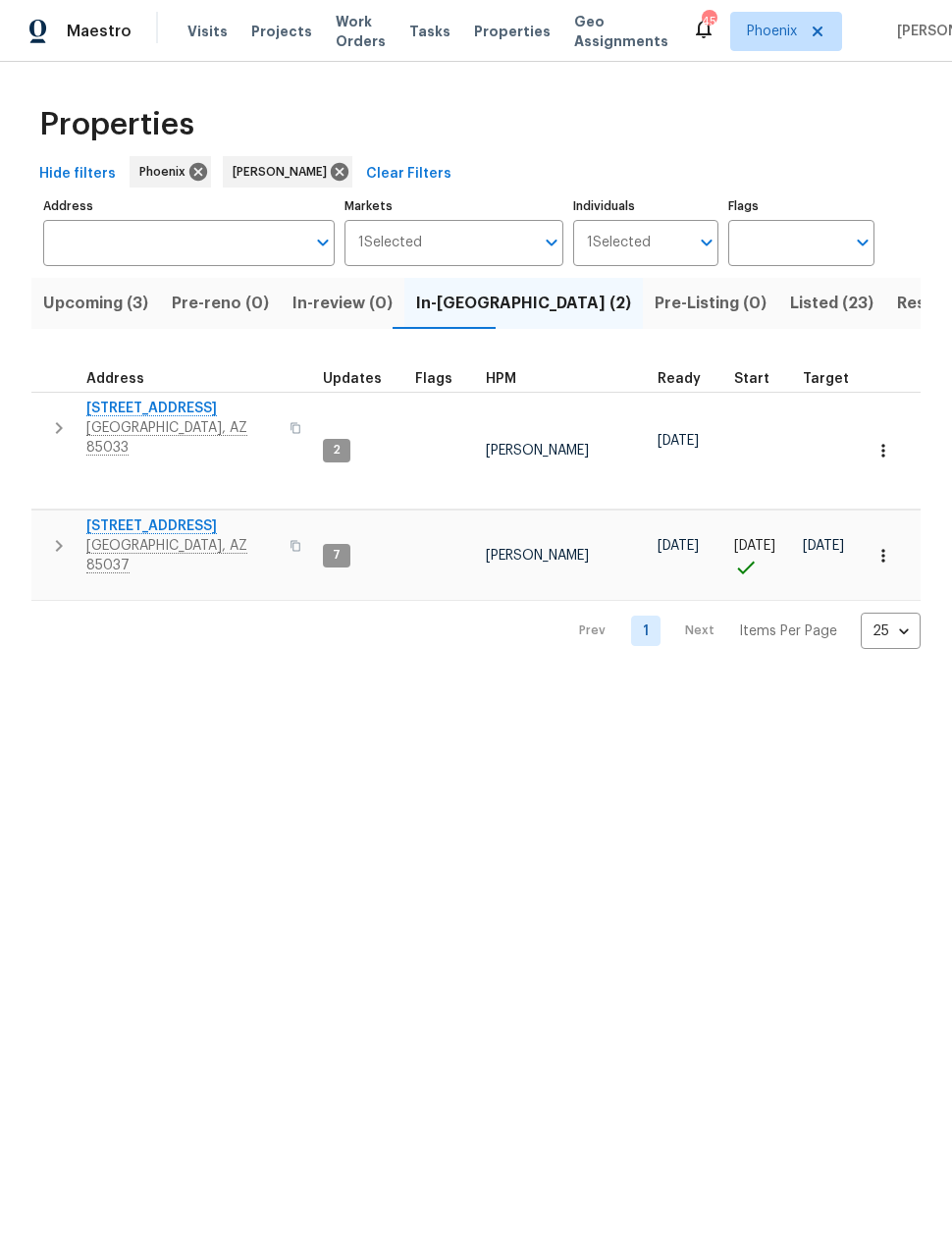 click on "Resale (15)" at bounding box center (938, 303) 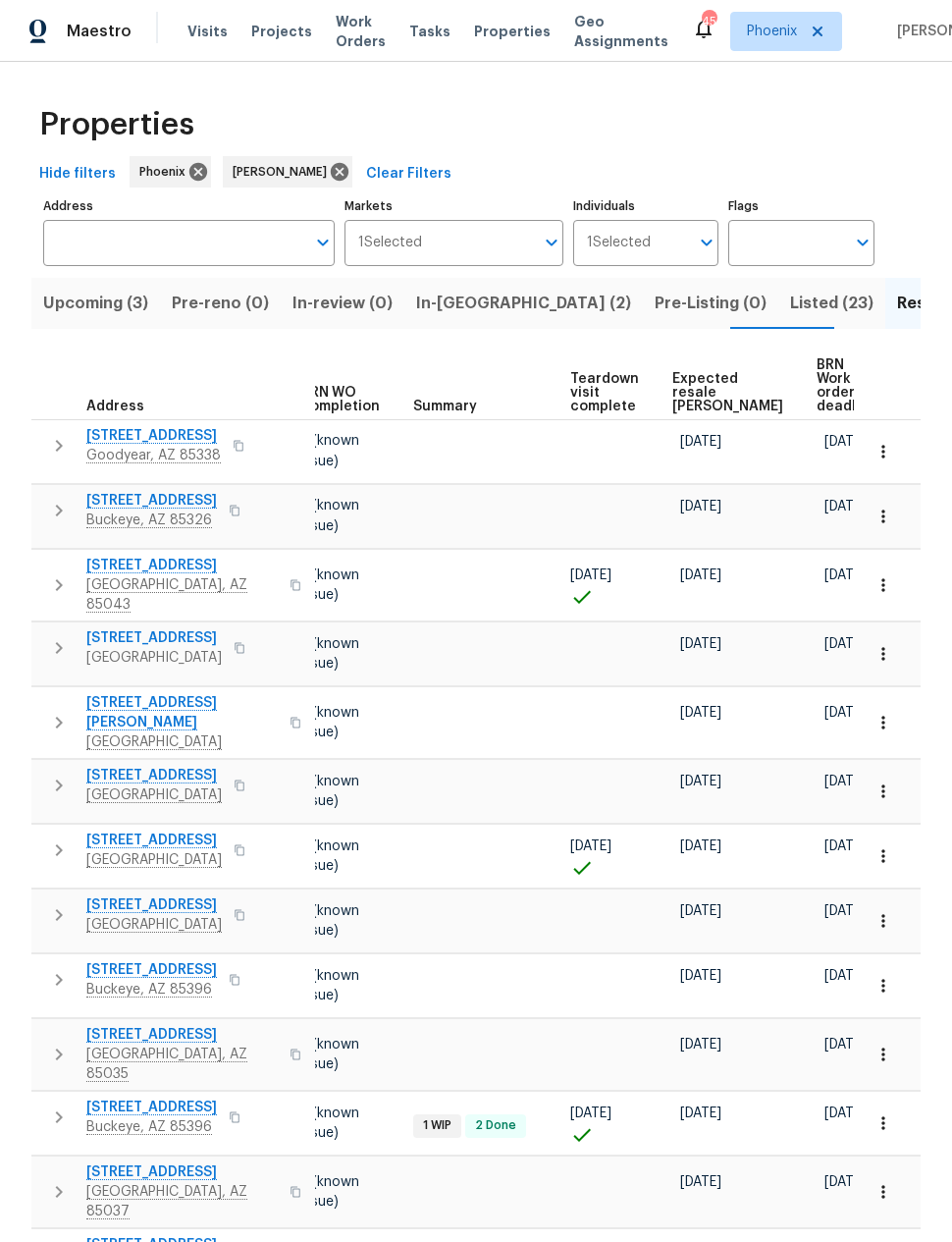 scroll, scrollTop: 0, scrollLeft: 262, axis: horizontal 